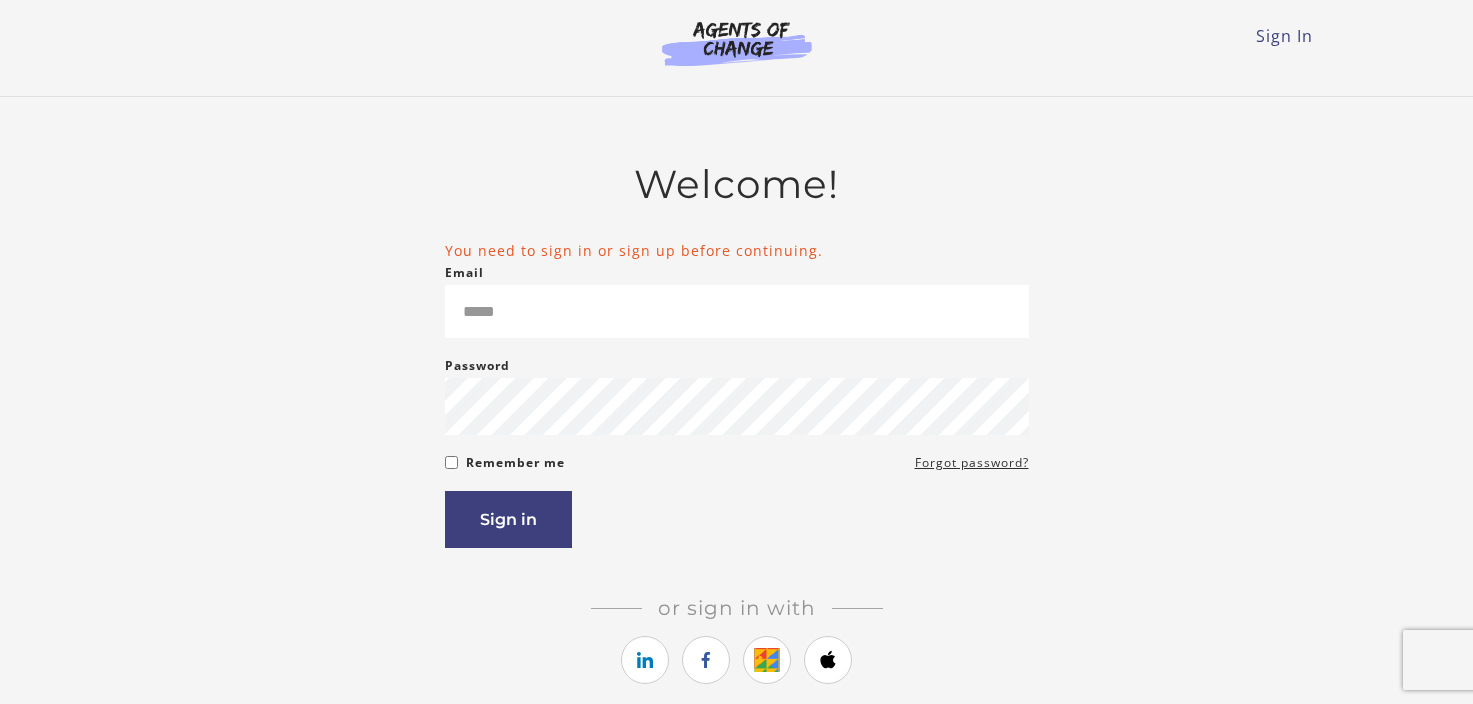 scroll, scrollTop: 0, scrollLeft: 0, axis: both 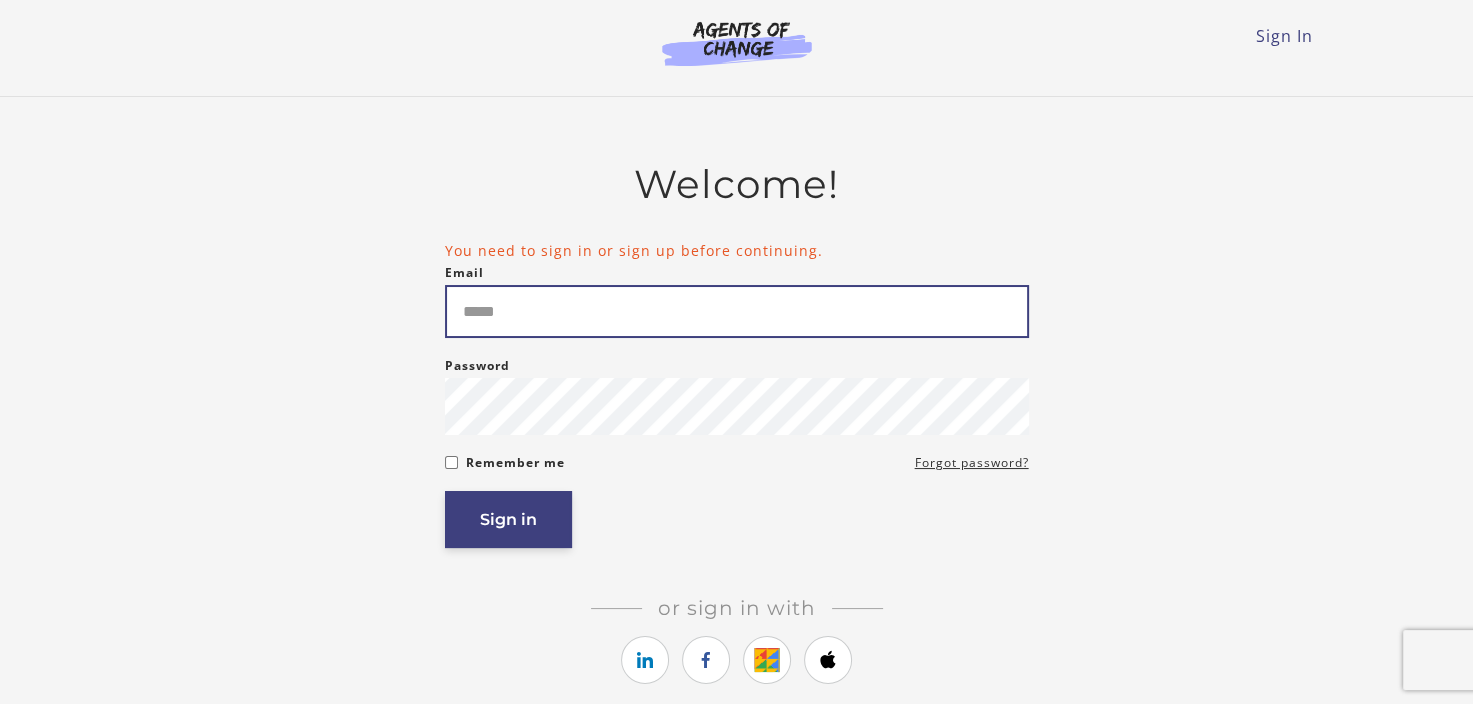 type on "**********" 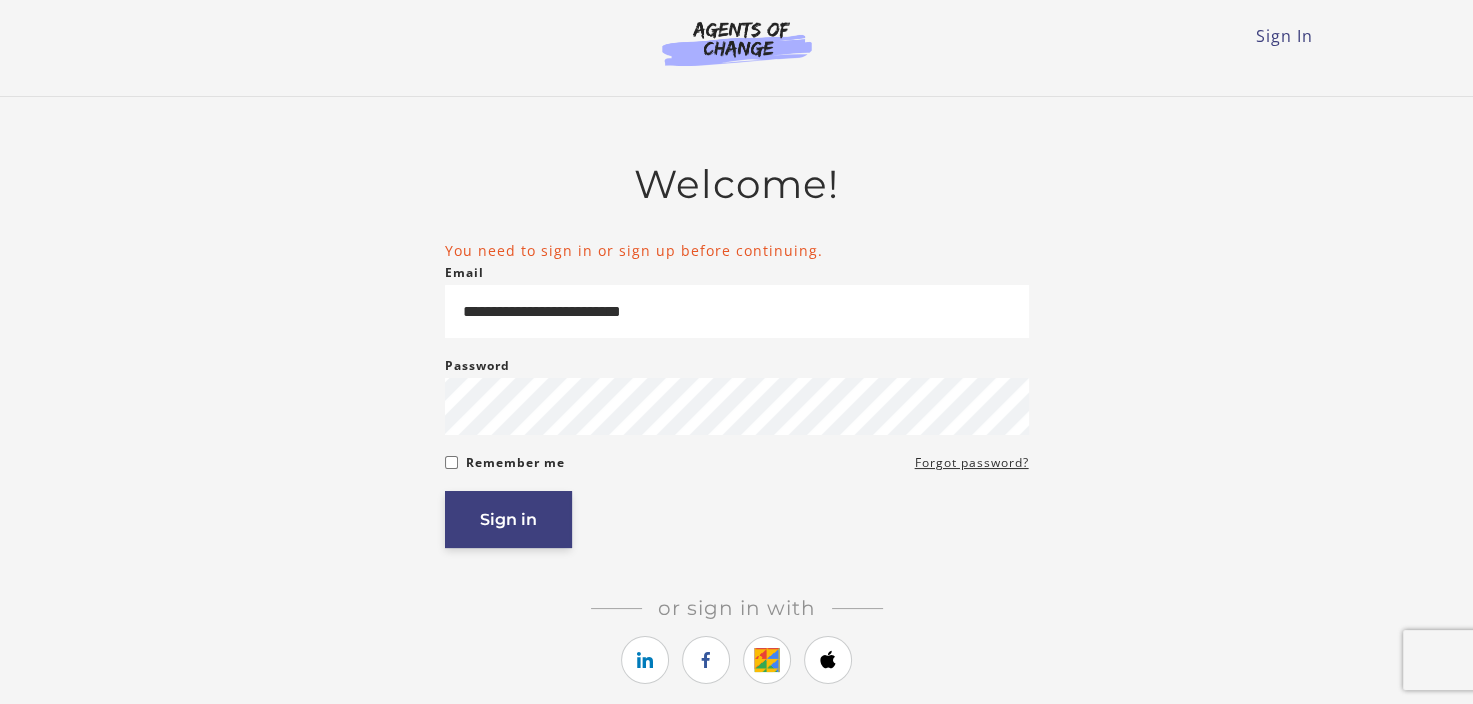 click on "Sign in" at bounding box center [508, 519] 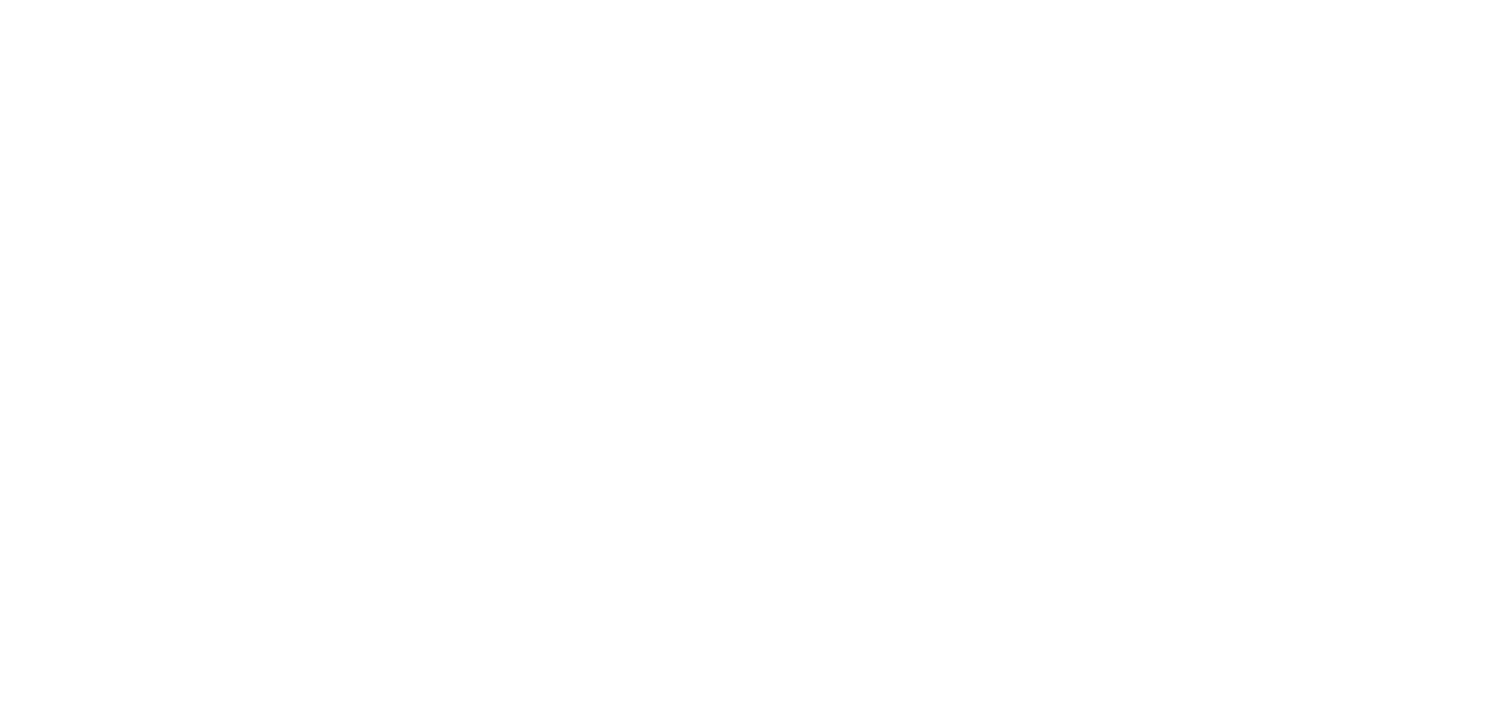 scroll, scrollTop: 0, scrollLeft: 0, axis: both 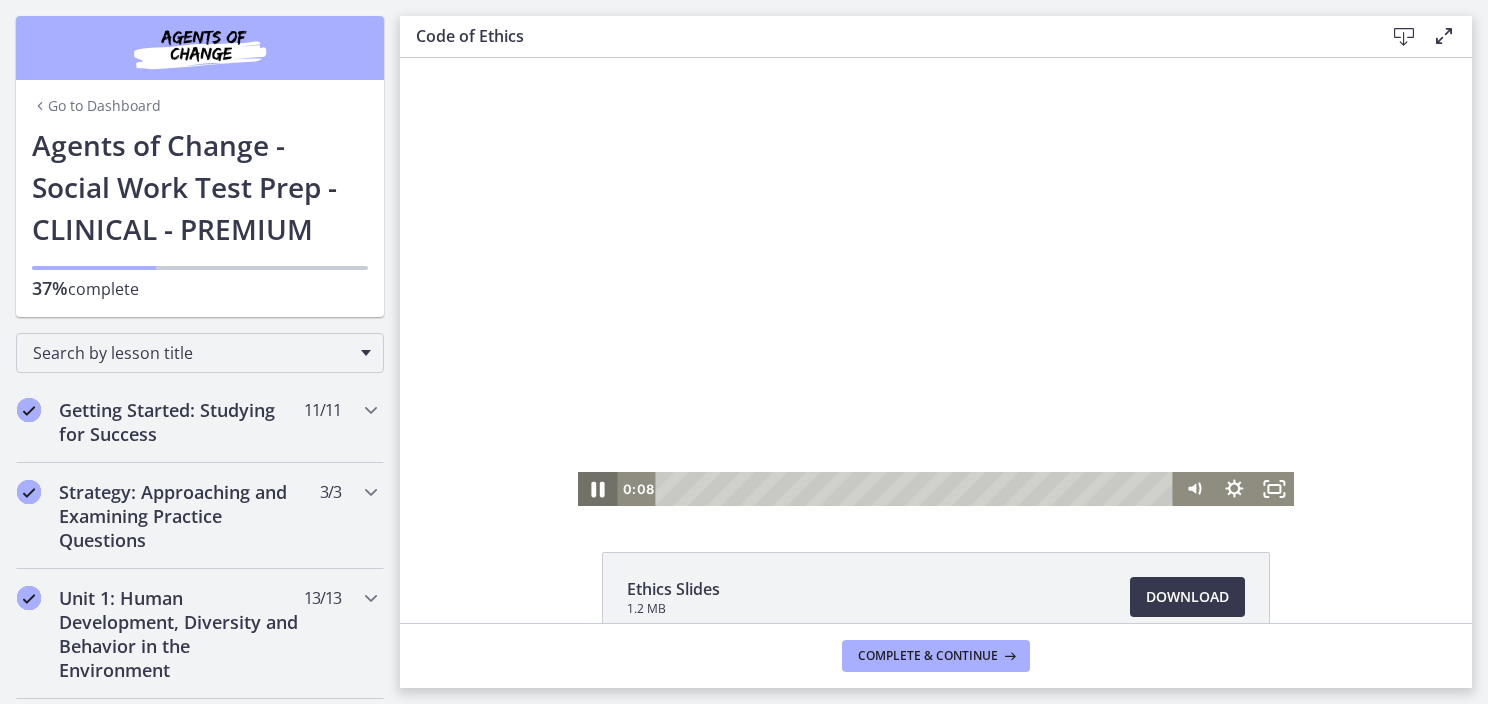 click 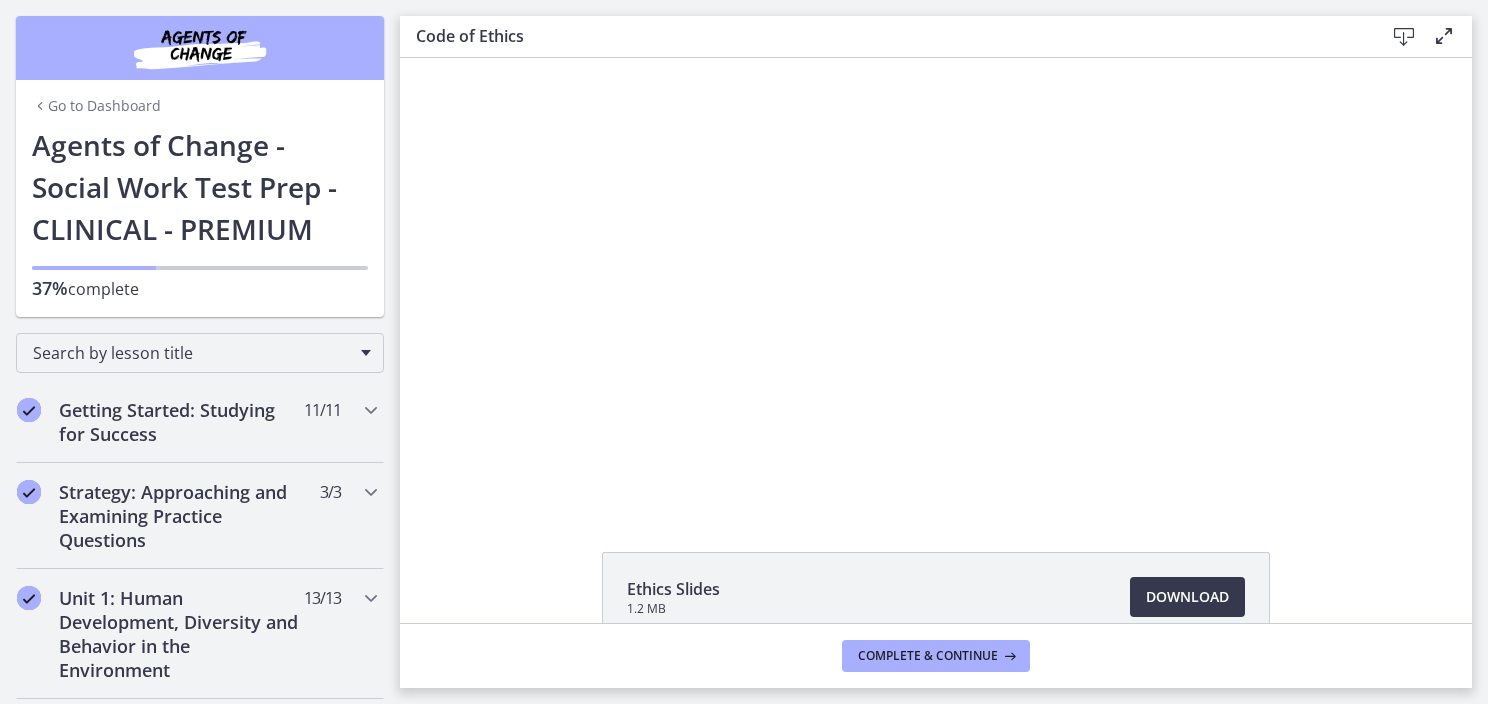 scroll, scrollTop: 114, scrollLeft: 0, axis: vertical 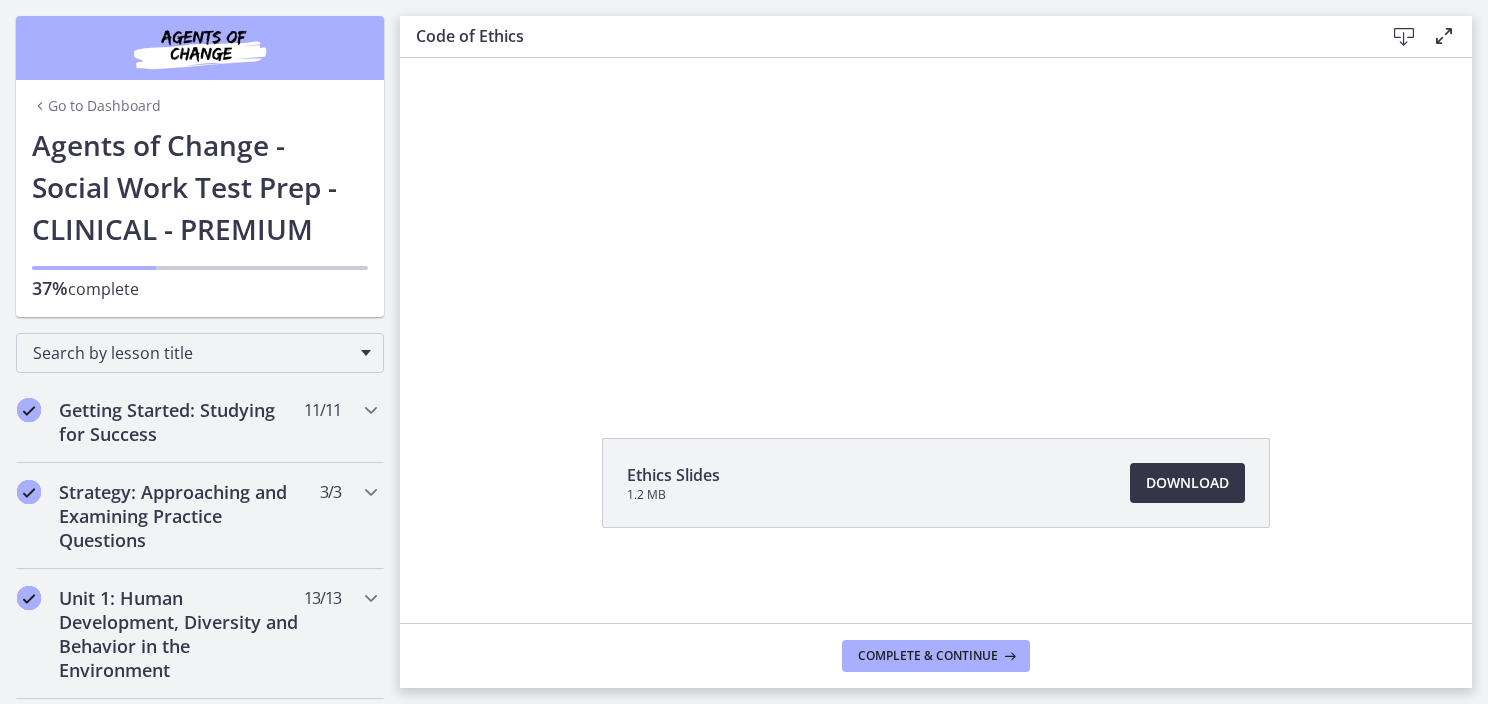 click on "Download
Opens in a new window" at bounding box center [1187, 483] 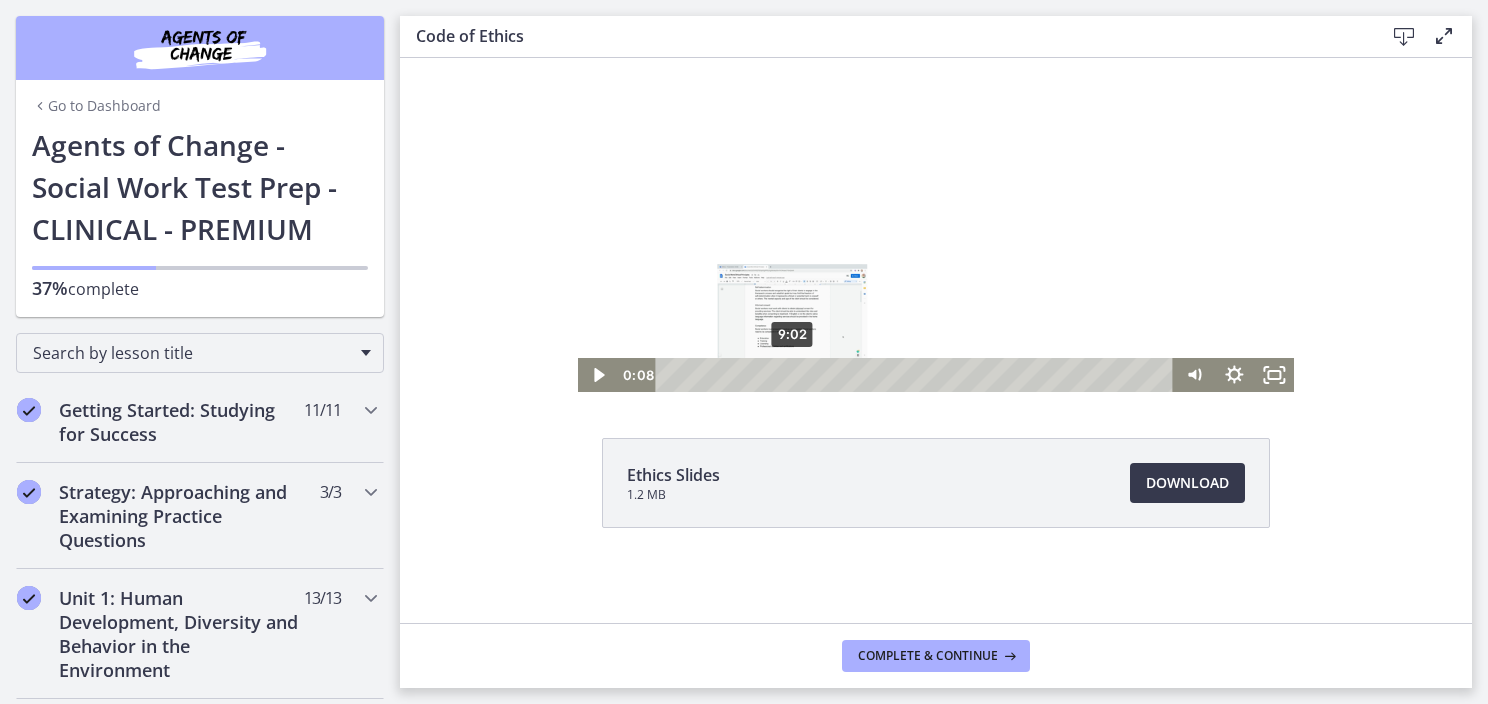click on "9:02" at bounding box center (917, 375) 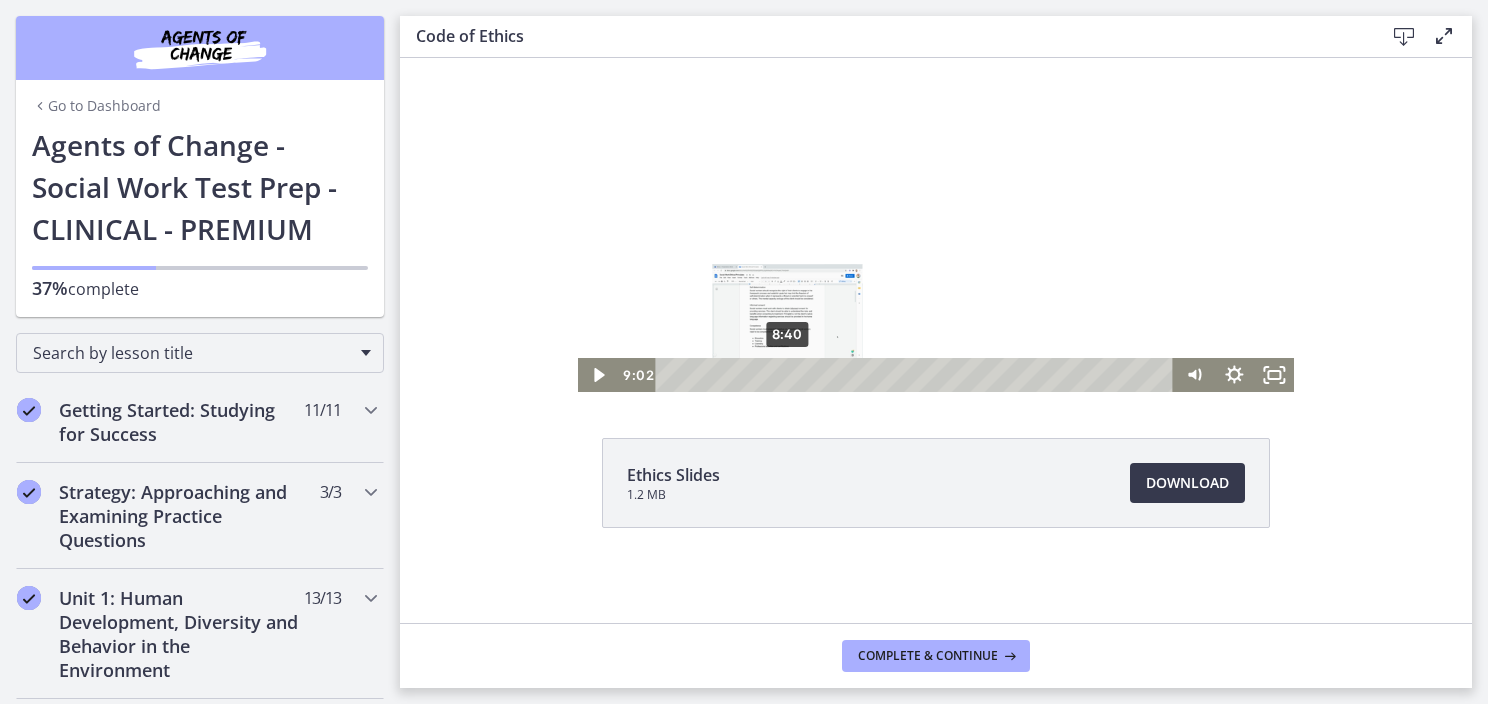 click at bounding box center (791, 374) 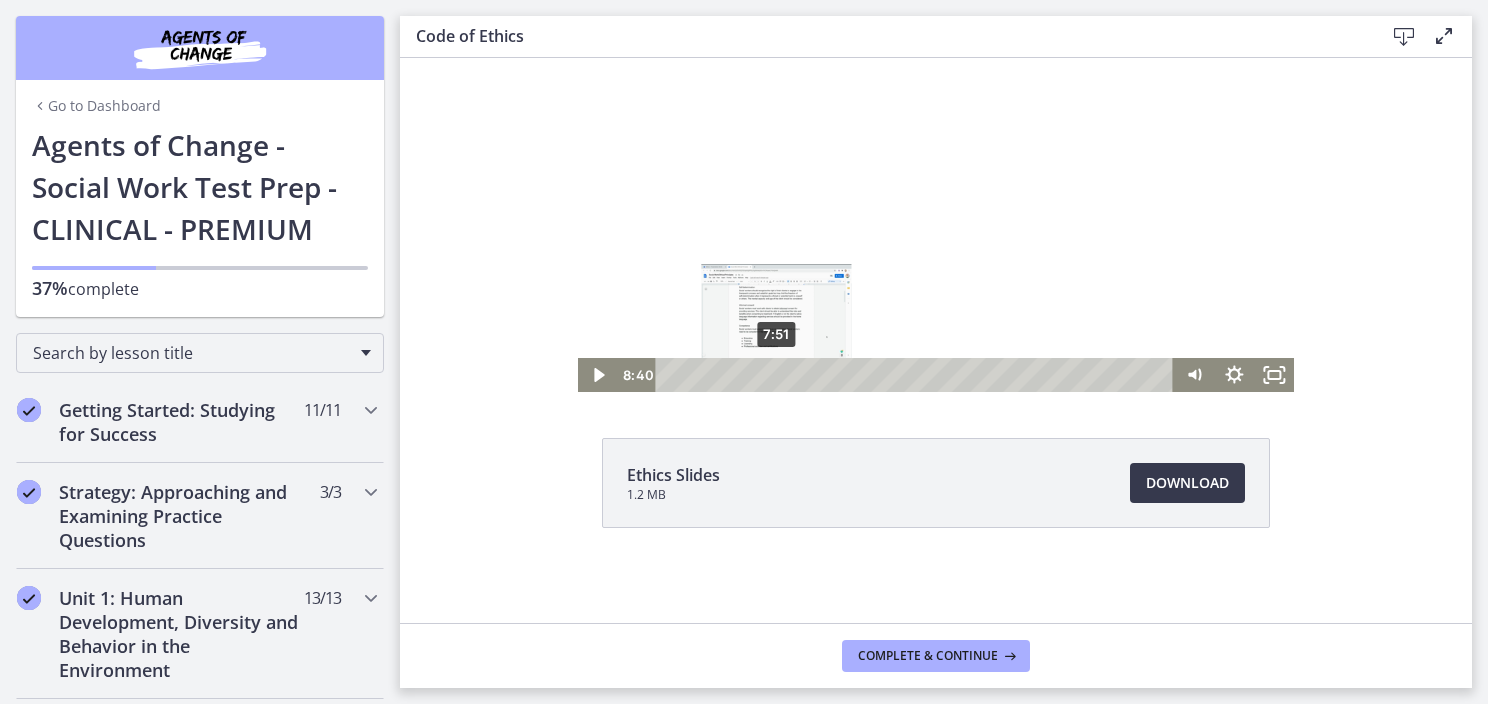 click on "7:51" at bounding box center (917, 375) 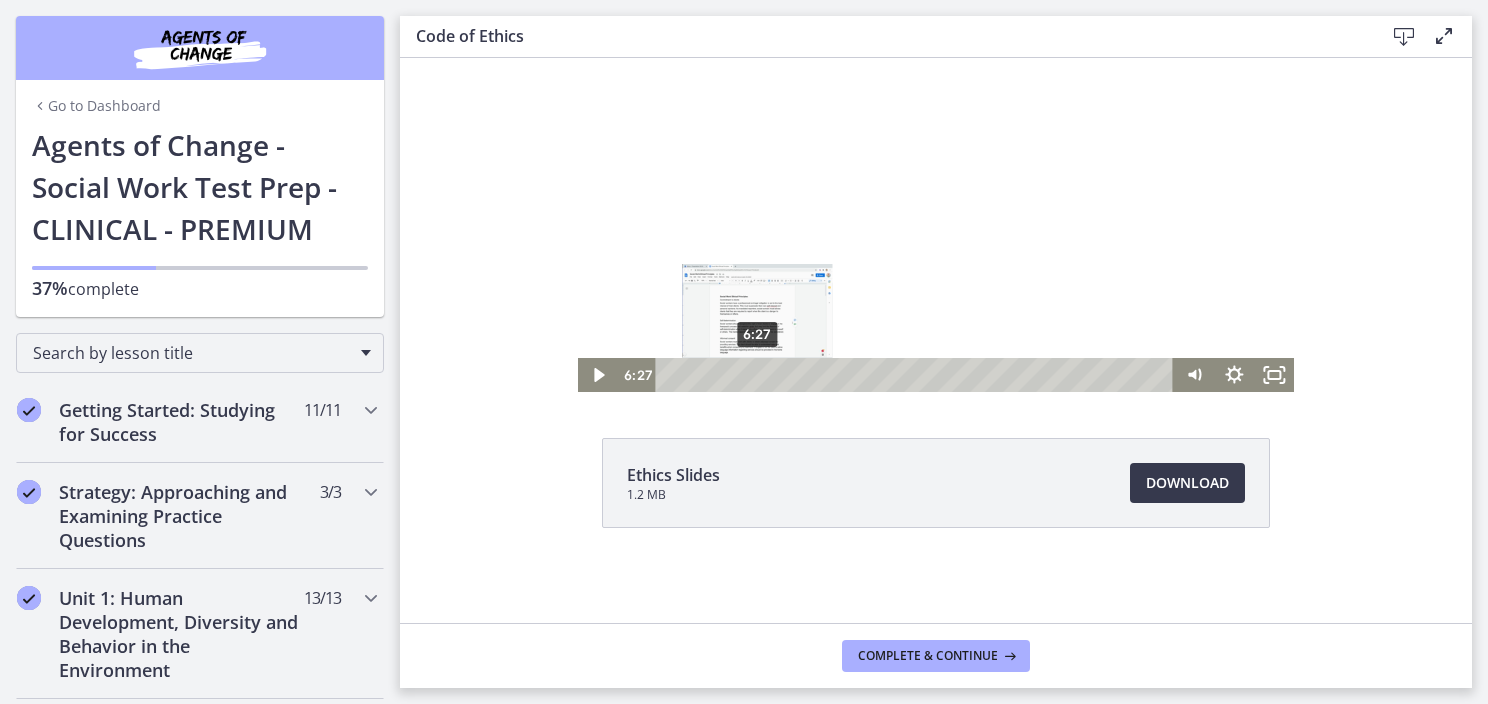 click on "6:27" at bounding box center (917, 375) 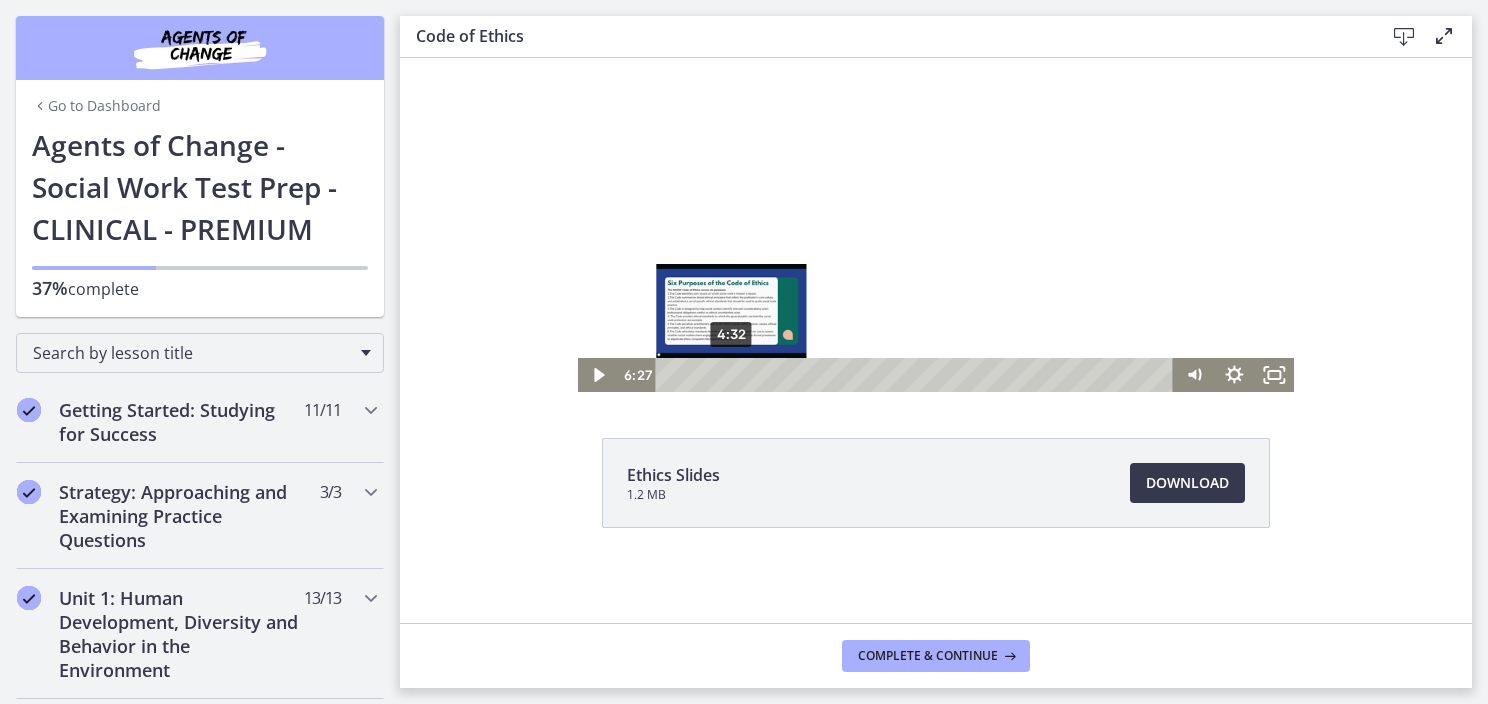 click on "4:32" at bounding box center [917, 375] 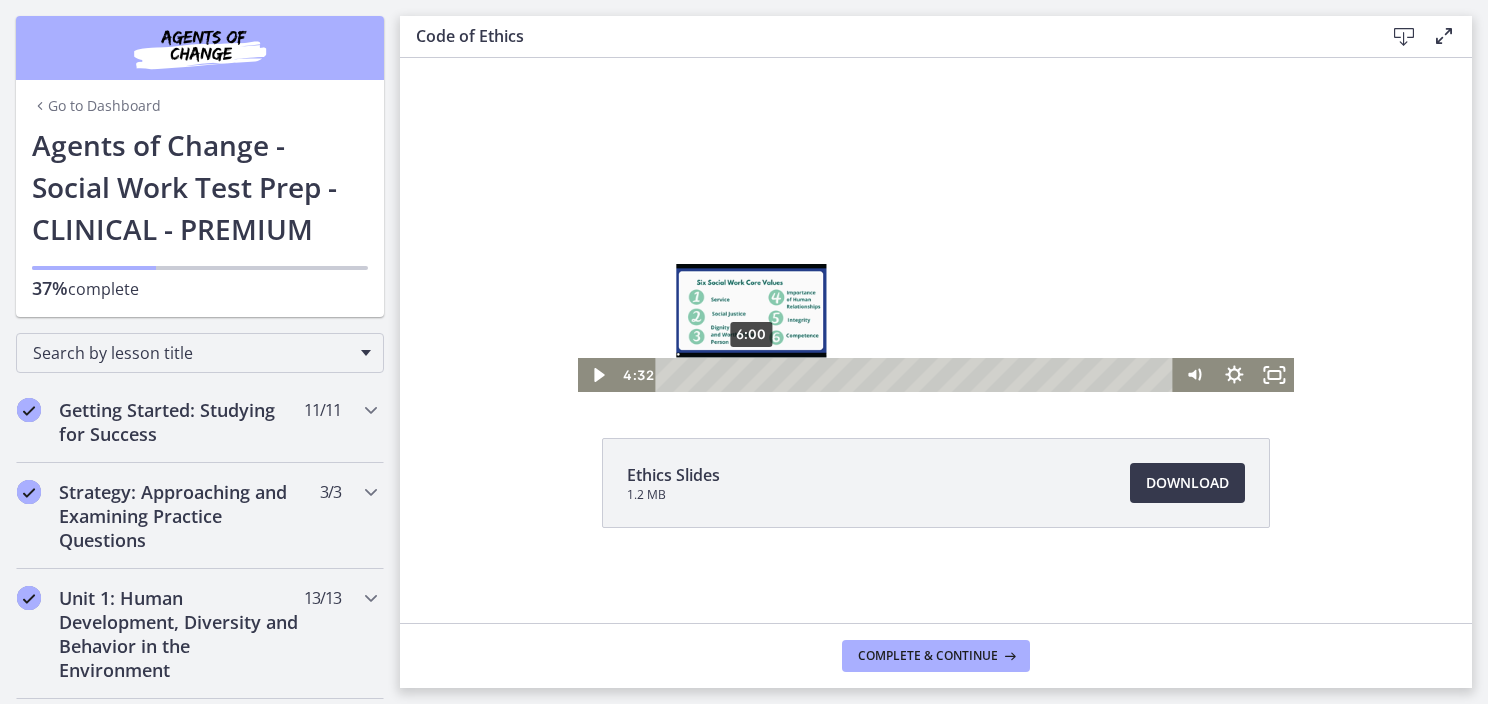click on "6:00" at bounding box center (917, 375) 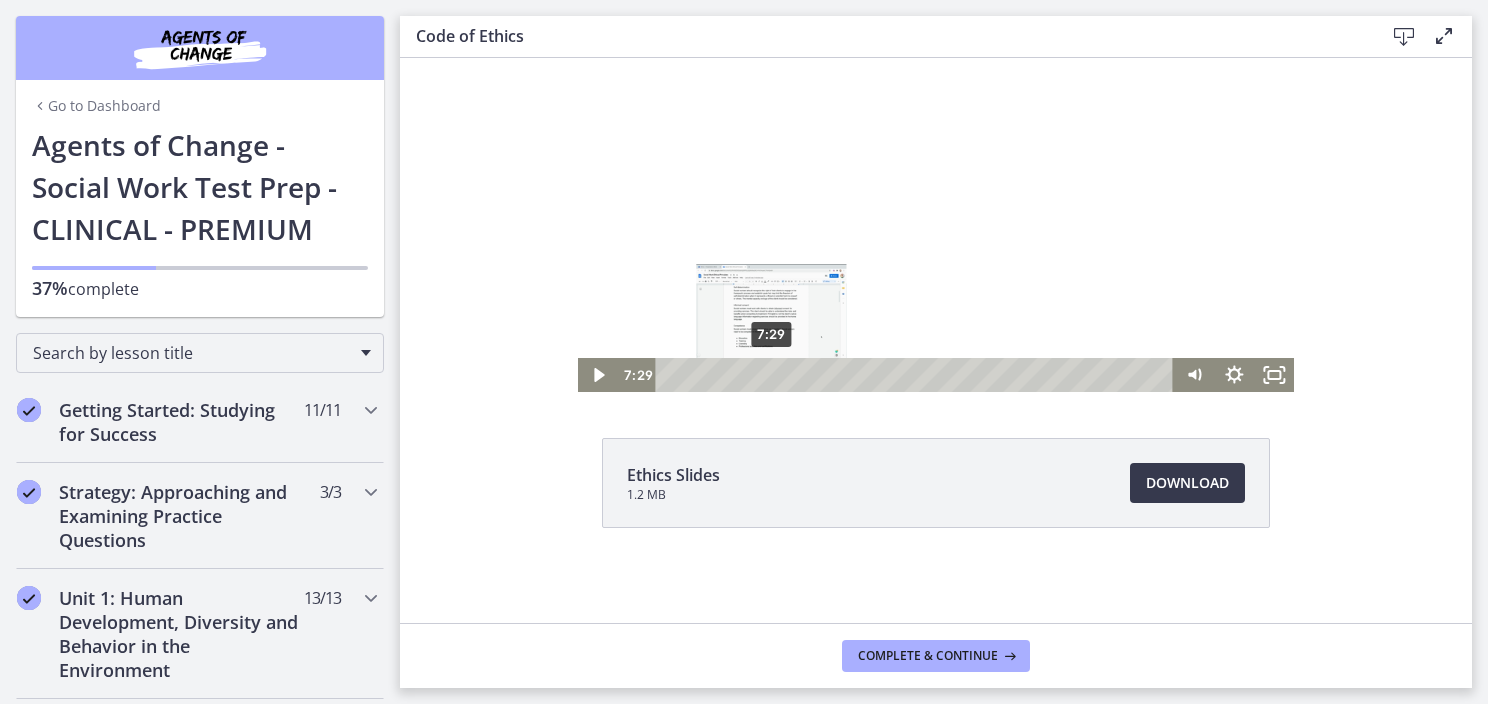 click on "7:29" at bounding box center [917, 375] 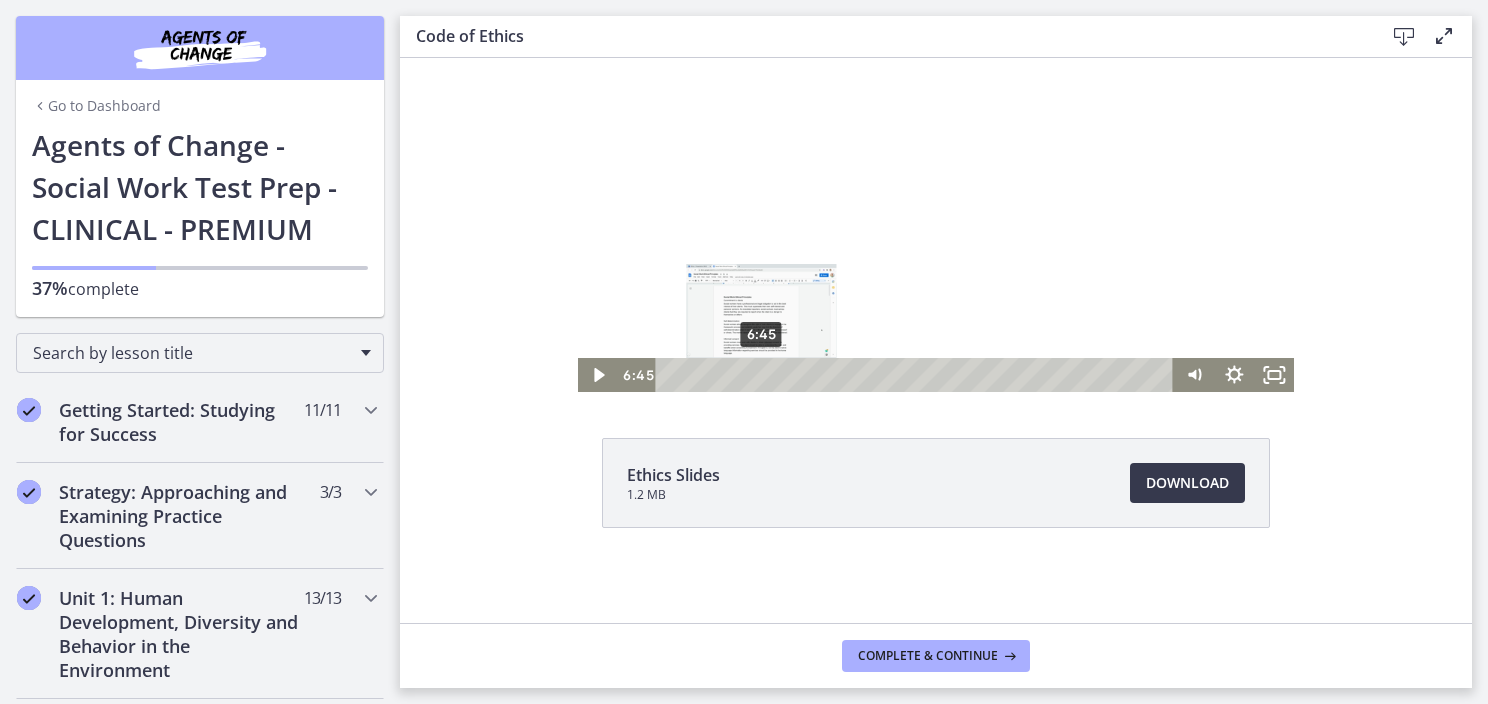 click on "6:45" at bounding box center (917, 375) 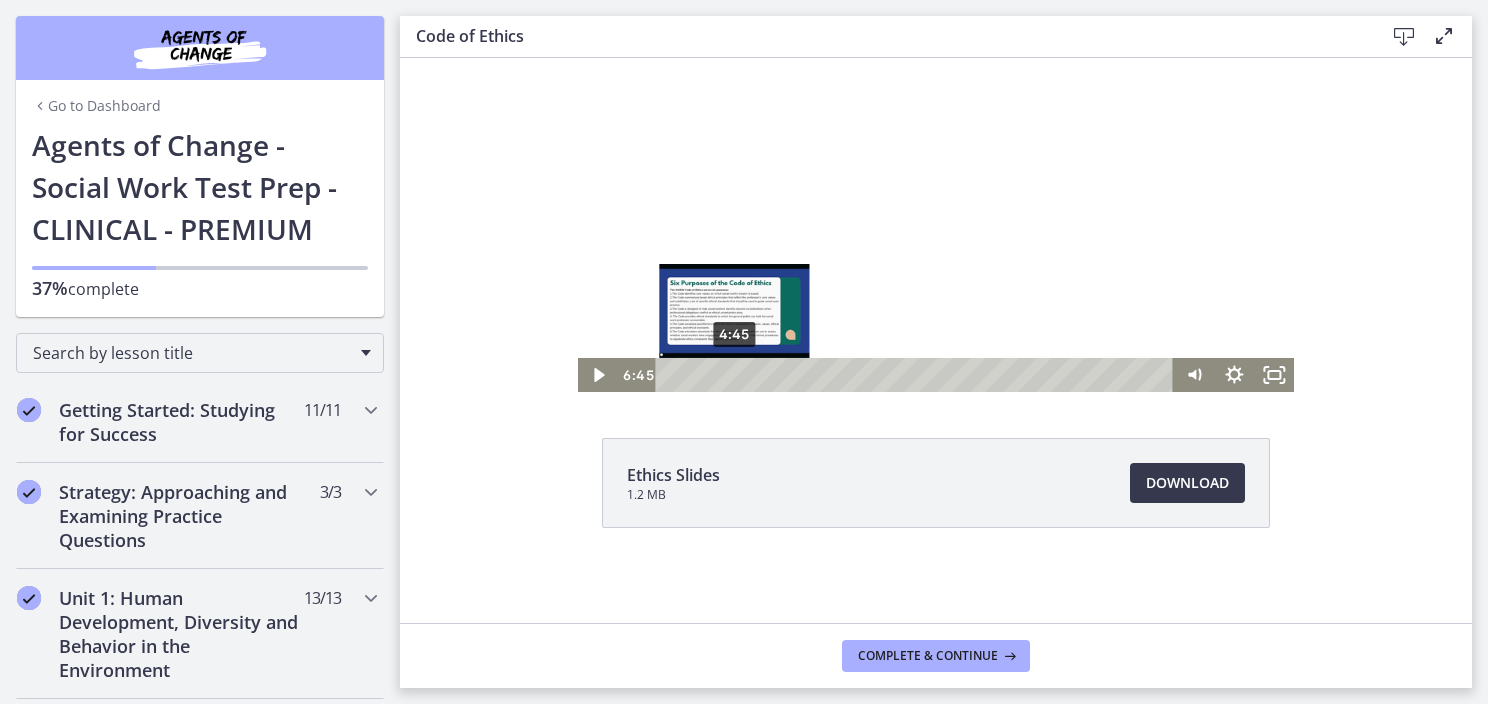 click on "4:45" at bounding box center [917, 375] 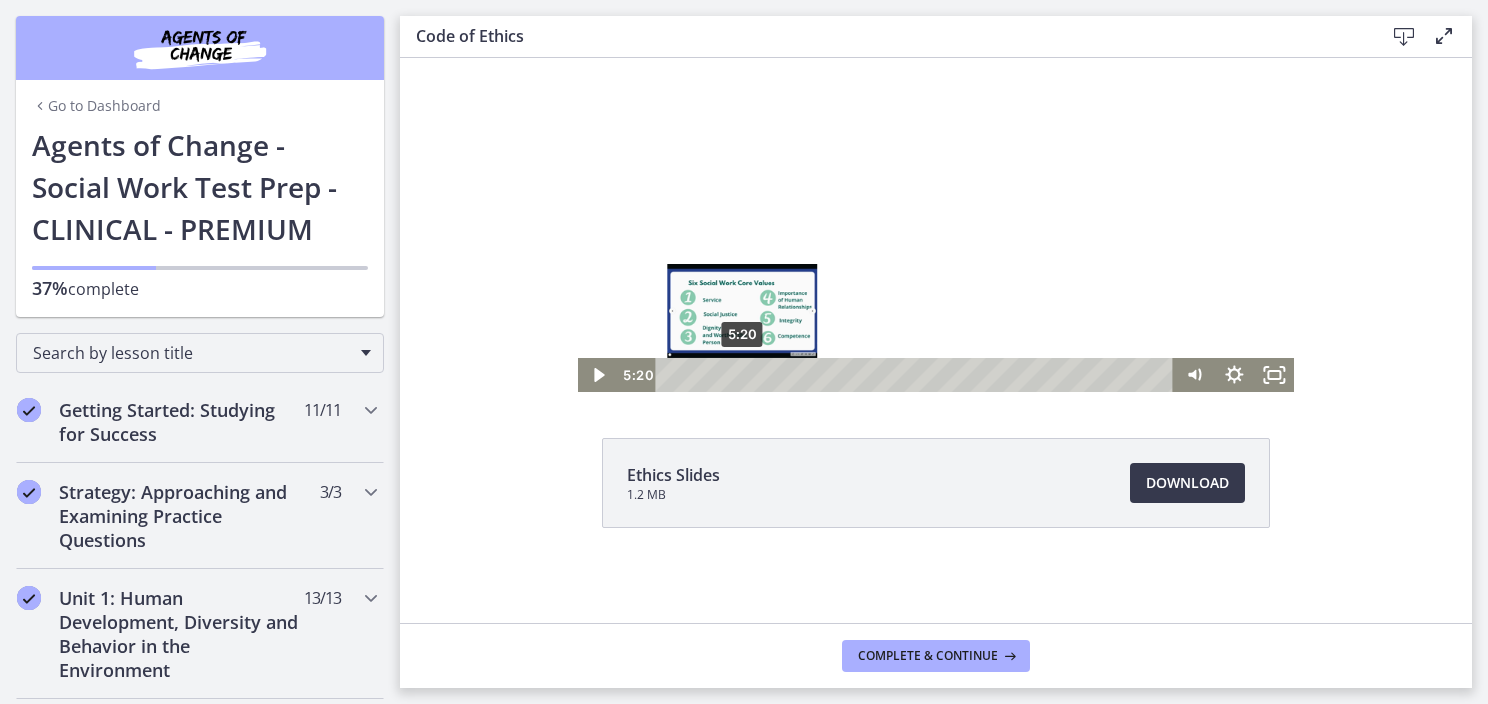 click on "5:20" at bounding box center (917, 375) 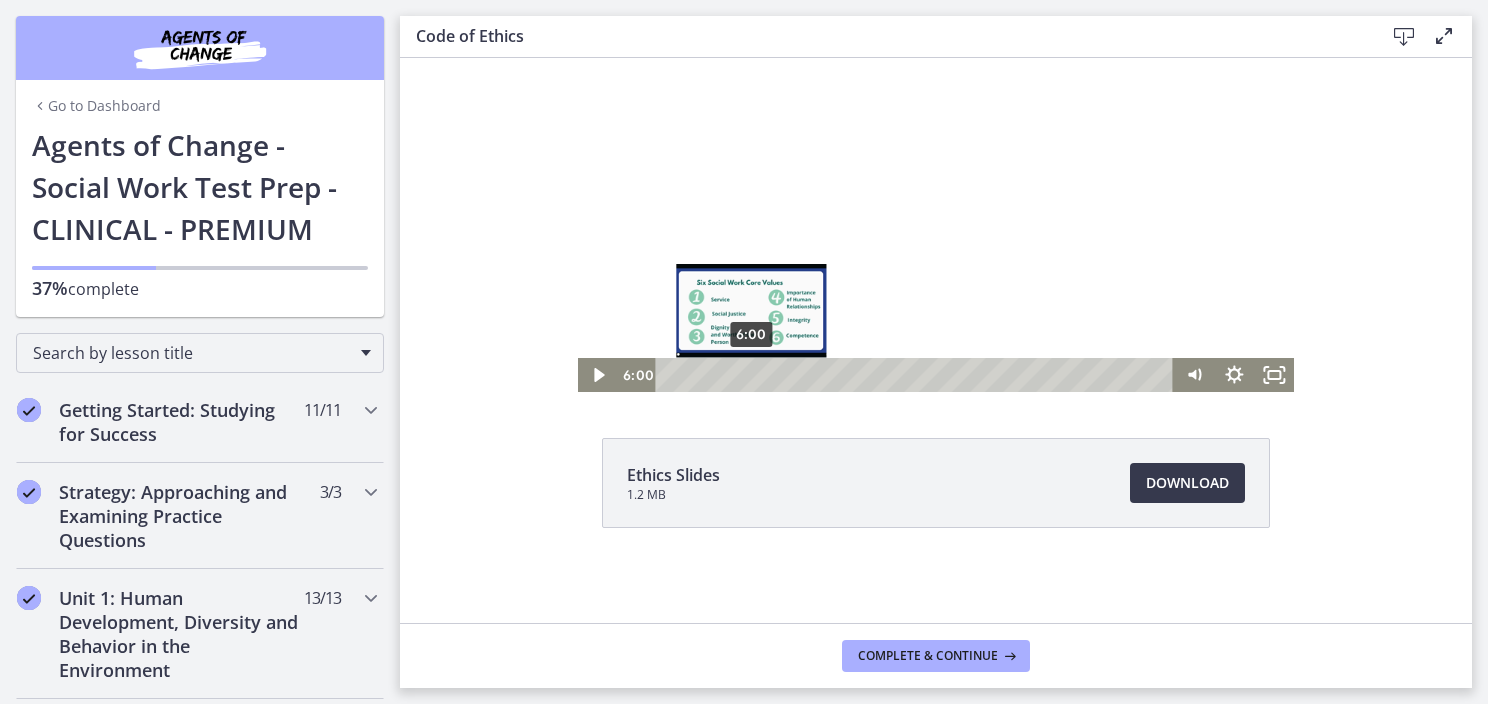 click on "6:00" at bounding box center (917, 375) 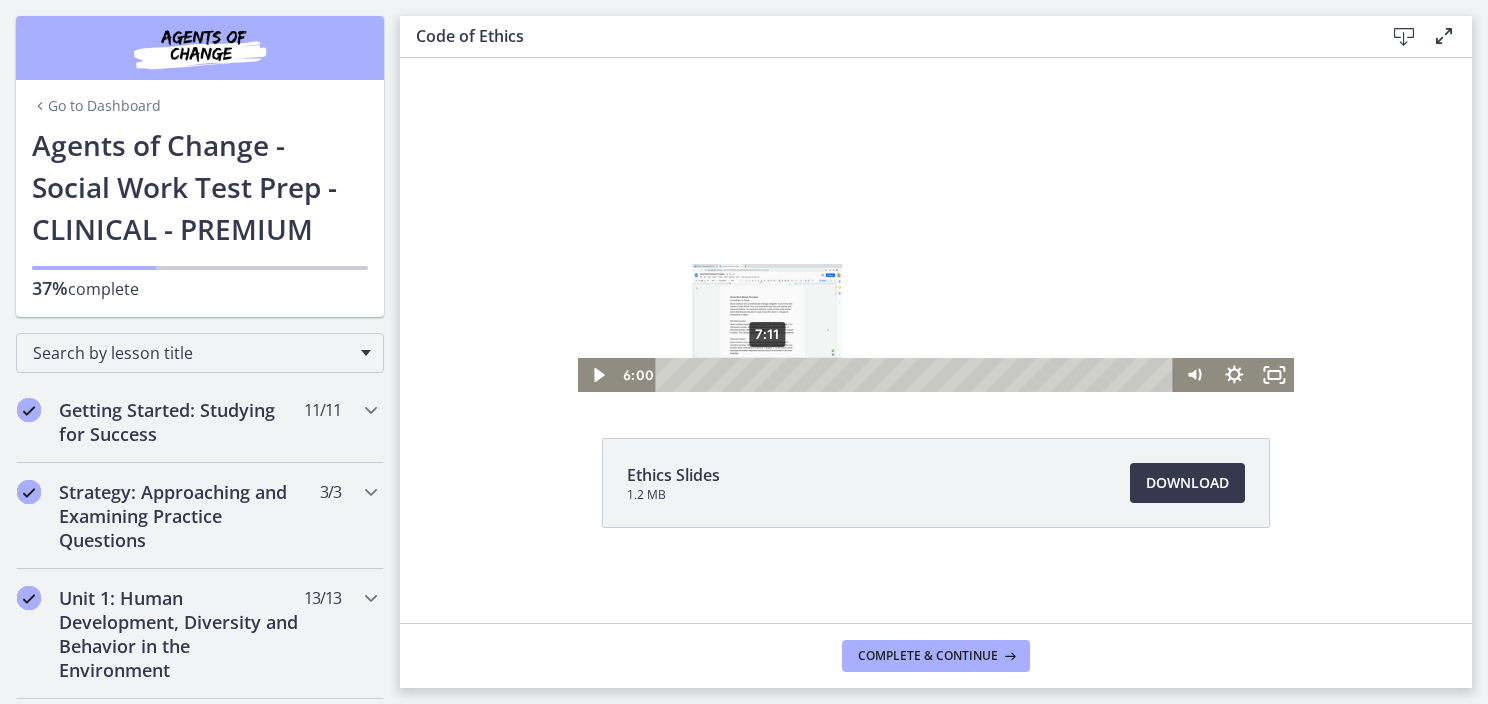 click on "7:11" at bounding box center (917, 375) 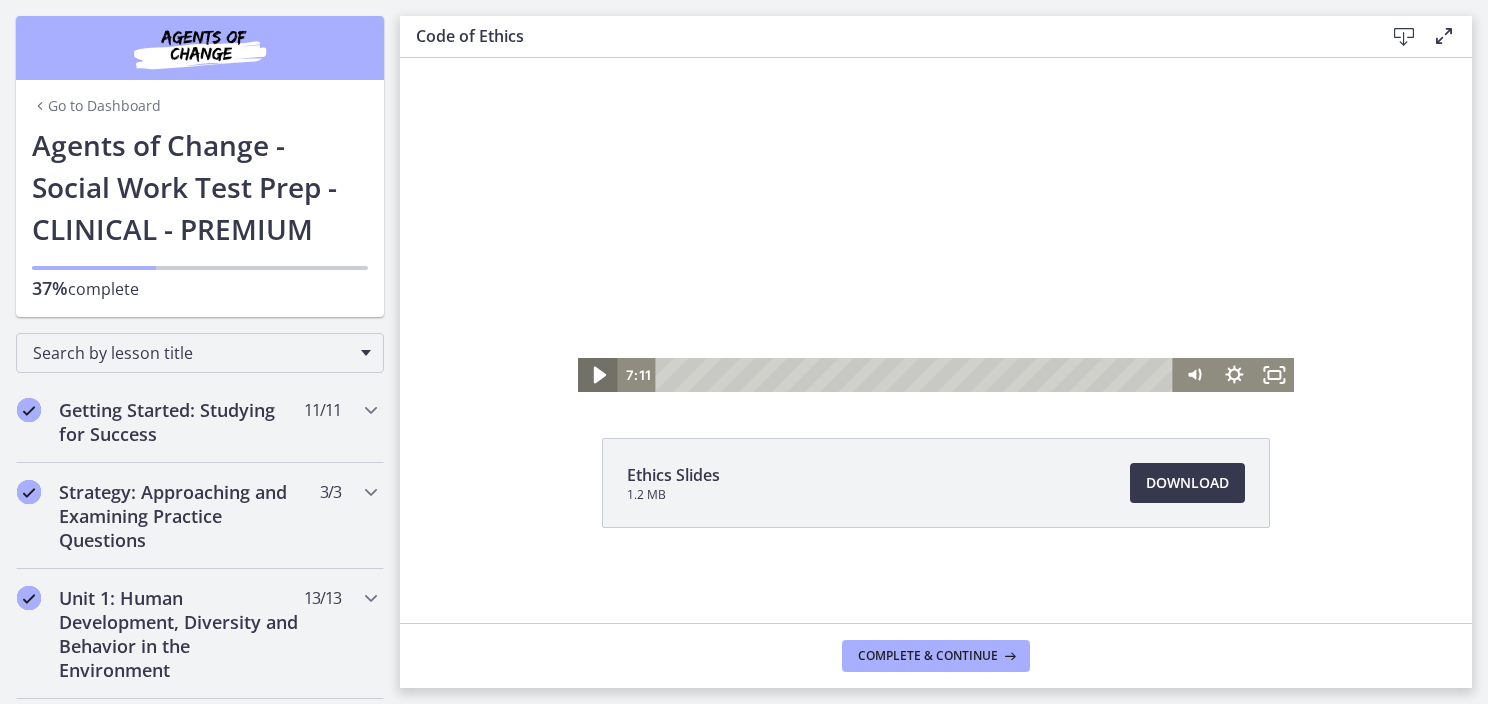 click 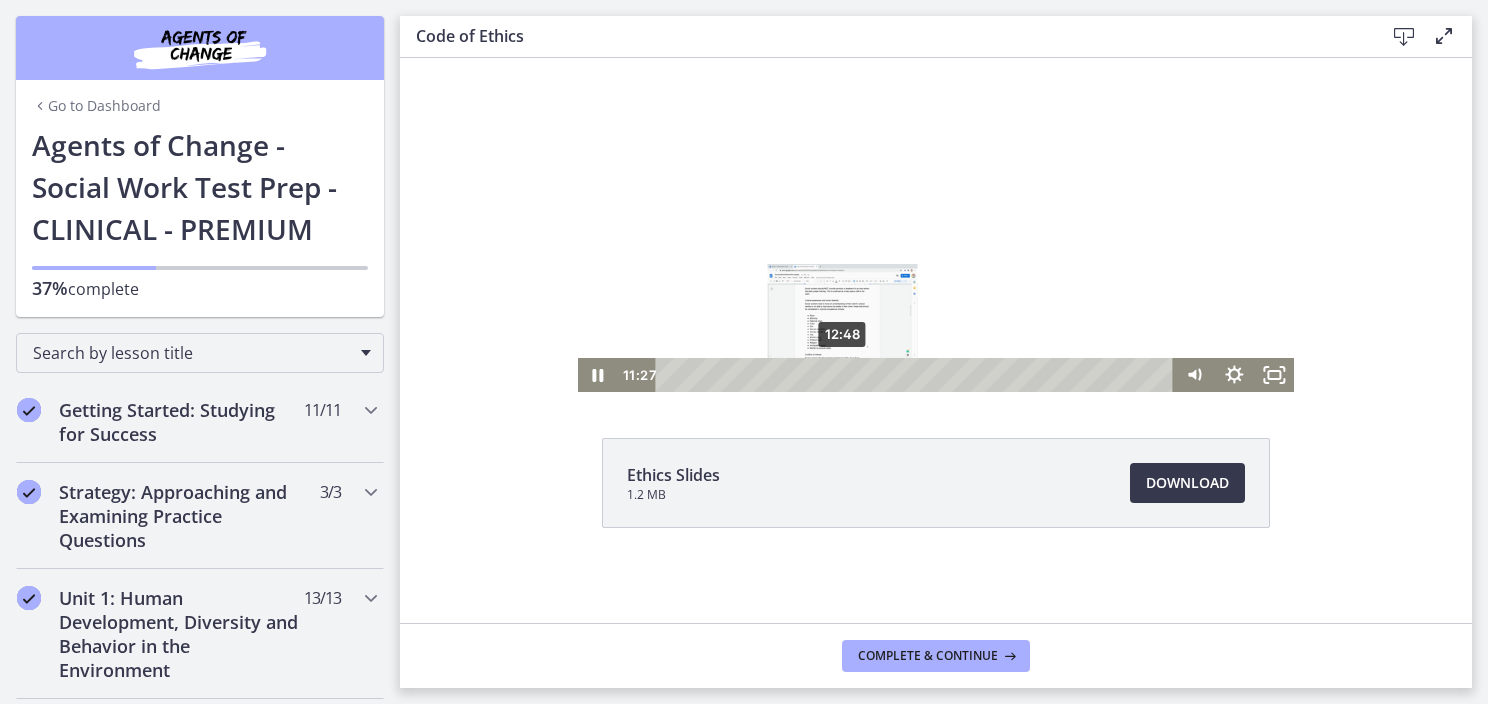 click on "12:48" at bounding box center [917, 375] 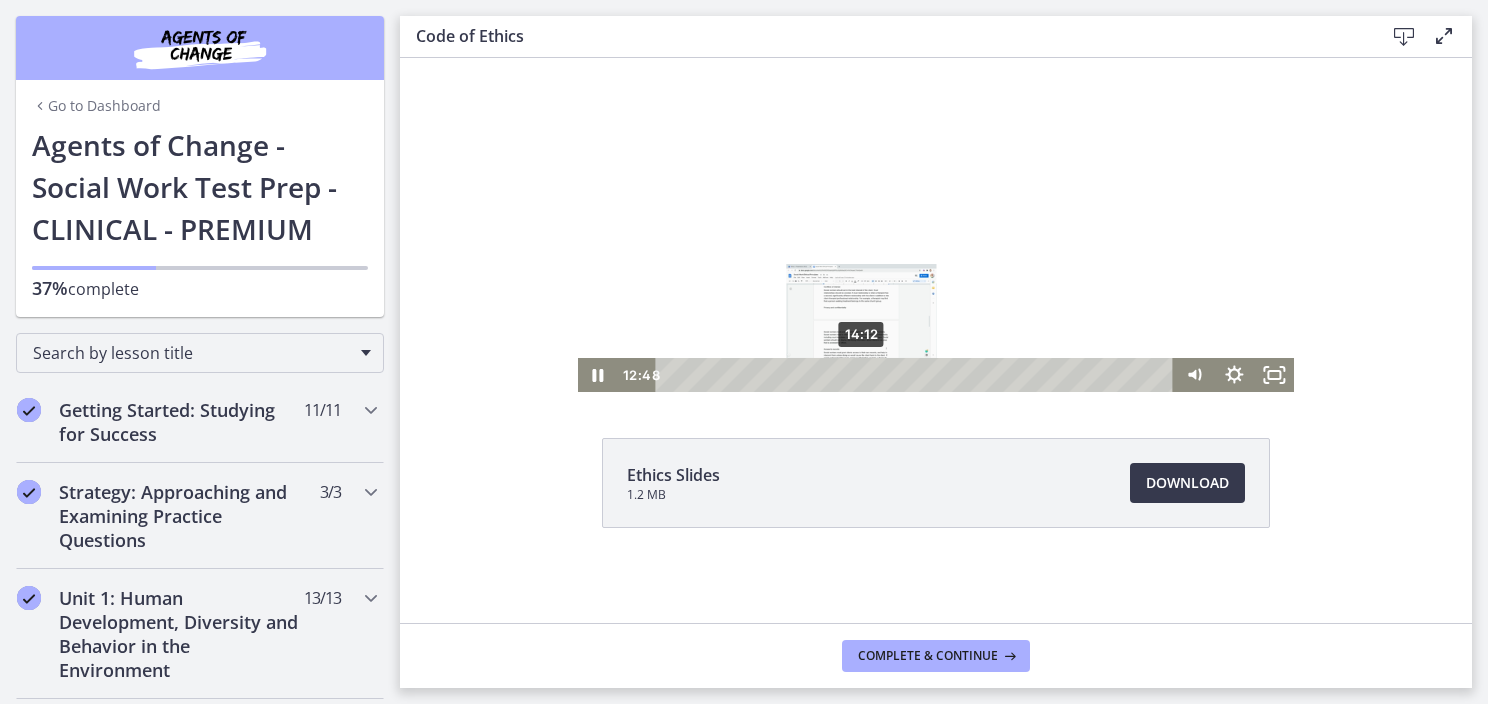 click on "14:12" at bounding box center (917, 375) 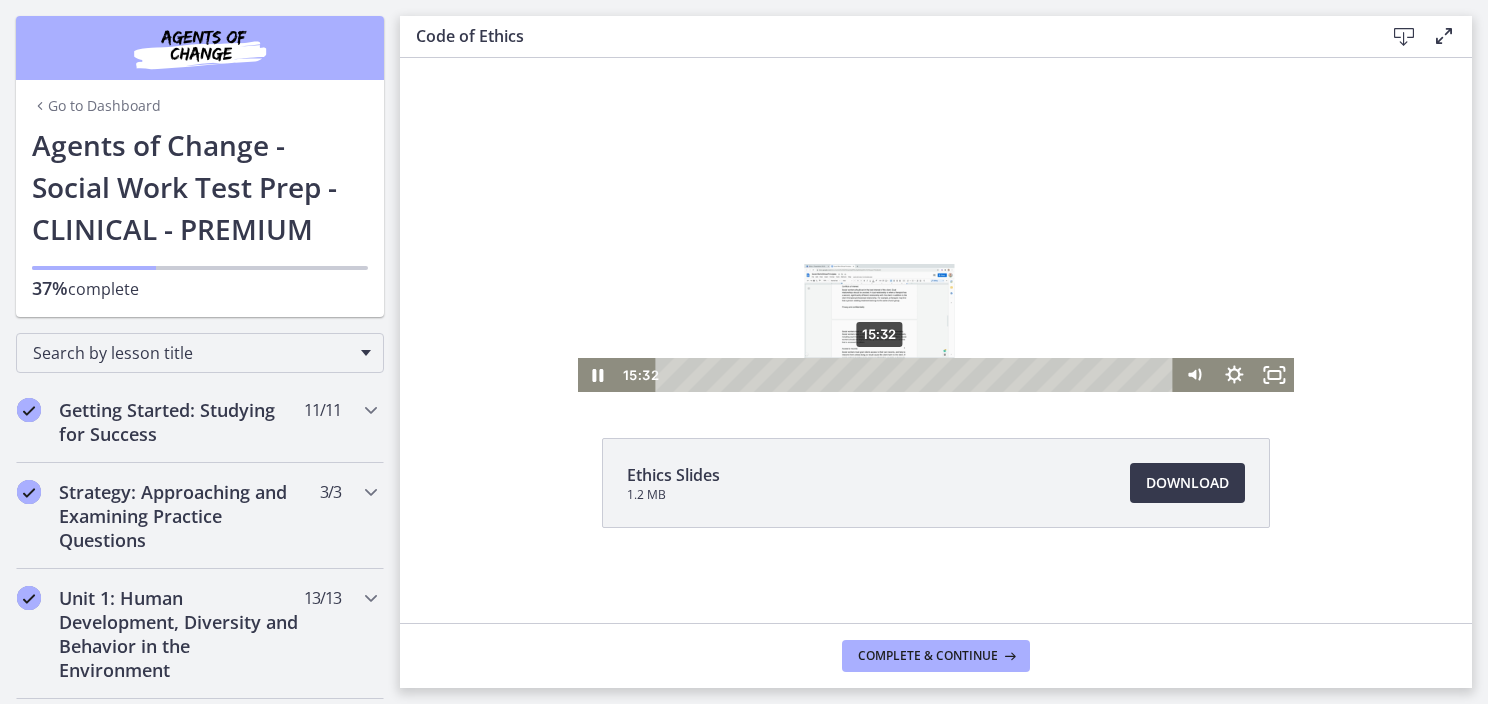 click on "15:32" at bounding box center [917, 375] 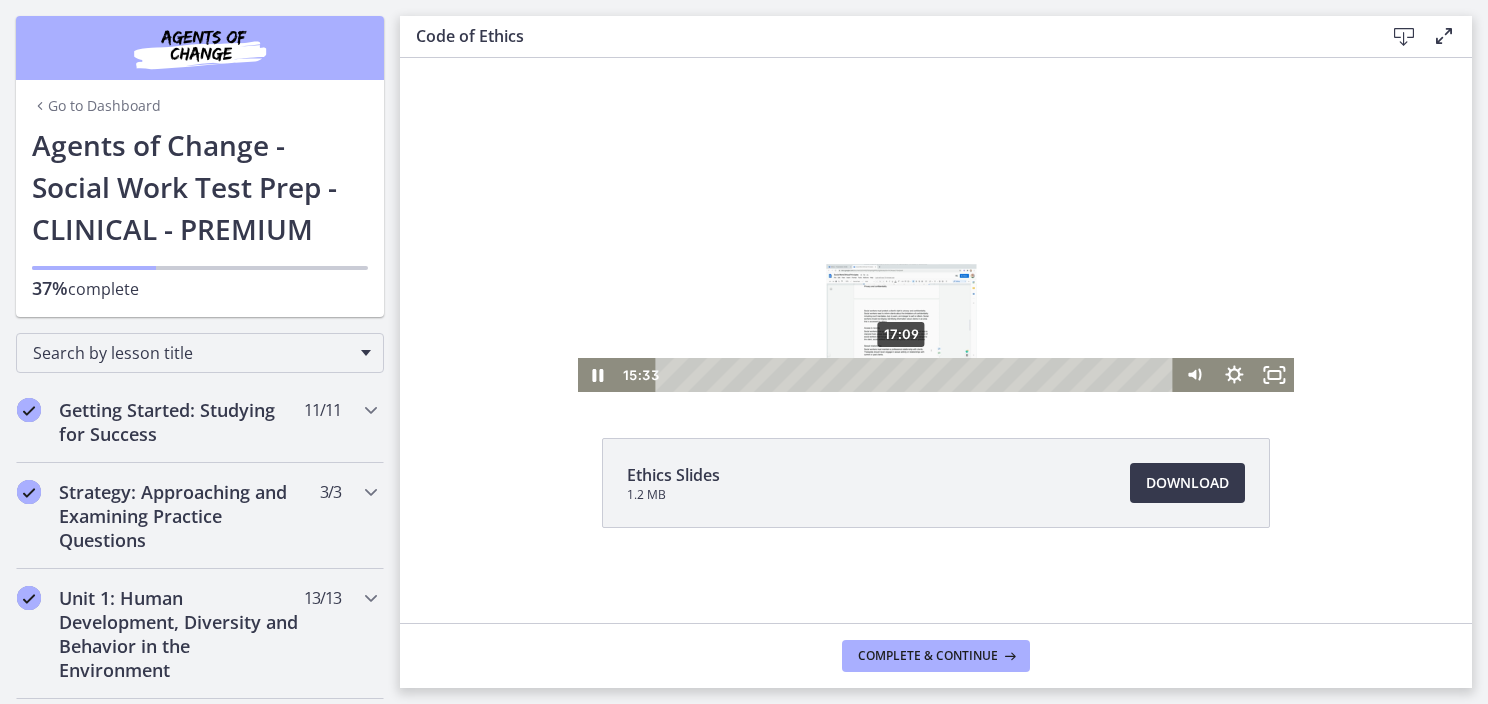 click on "17:09" at bounding box center [917, 375] 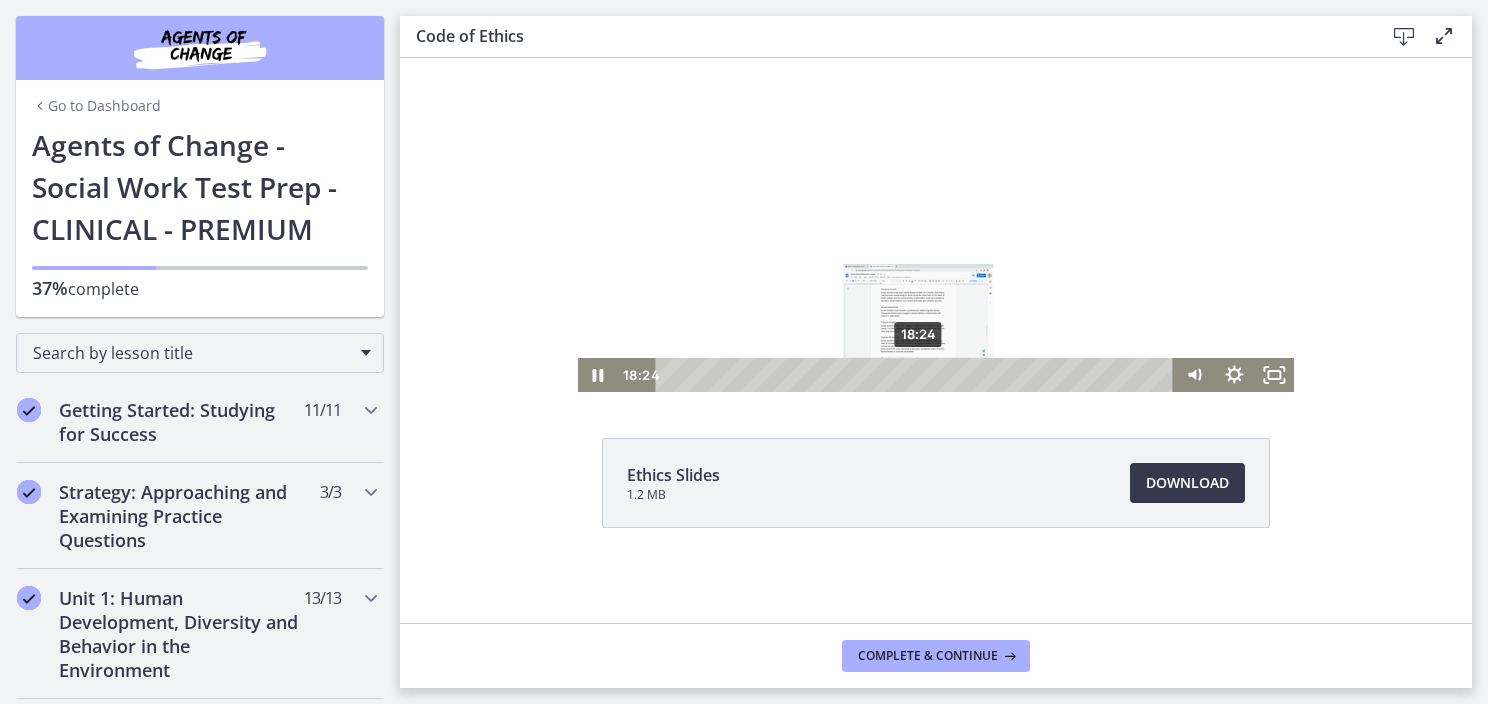 click on "18:24" at bounding box center (917, 375) 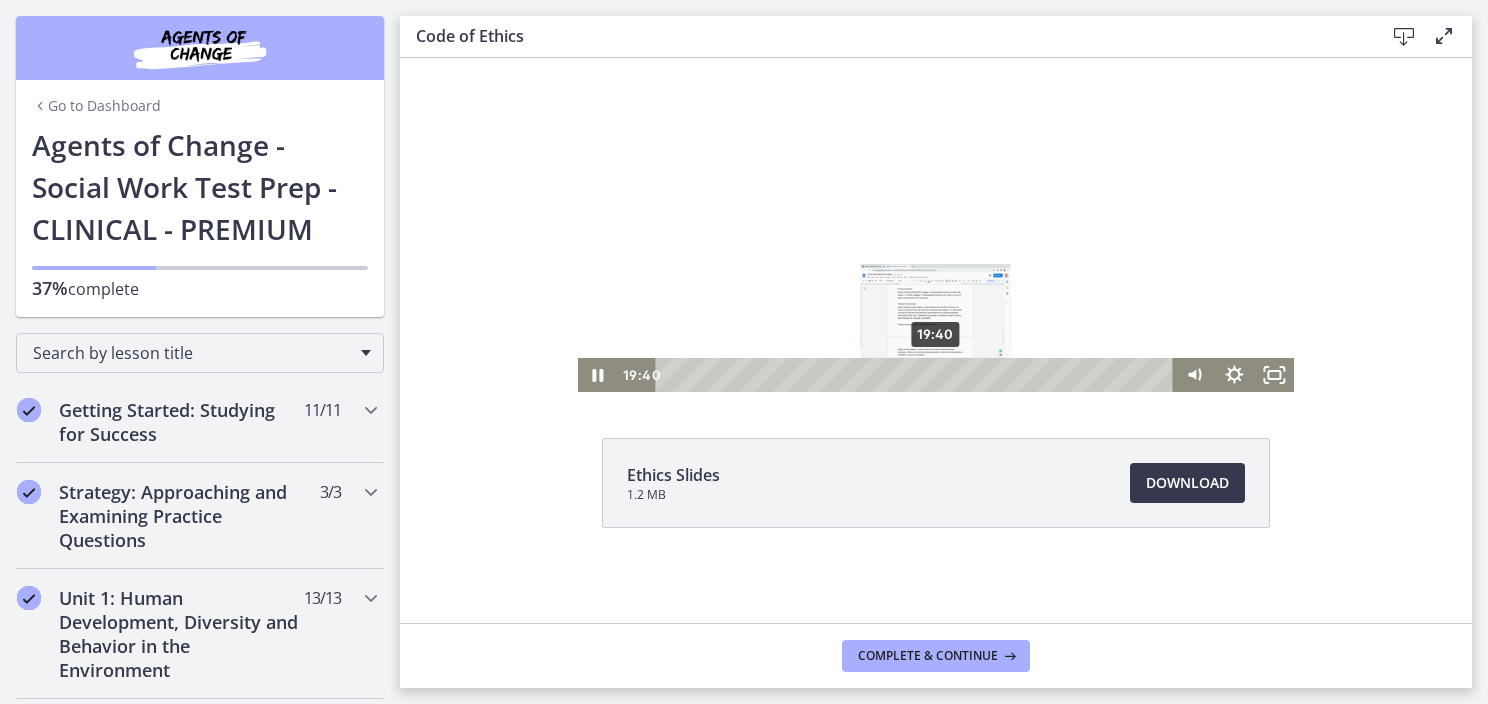 click on "19:40" at bounding box center (917, 375) 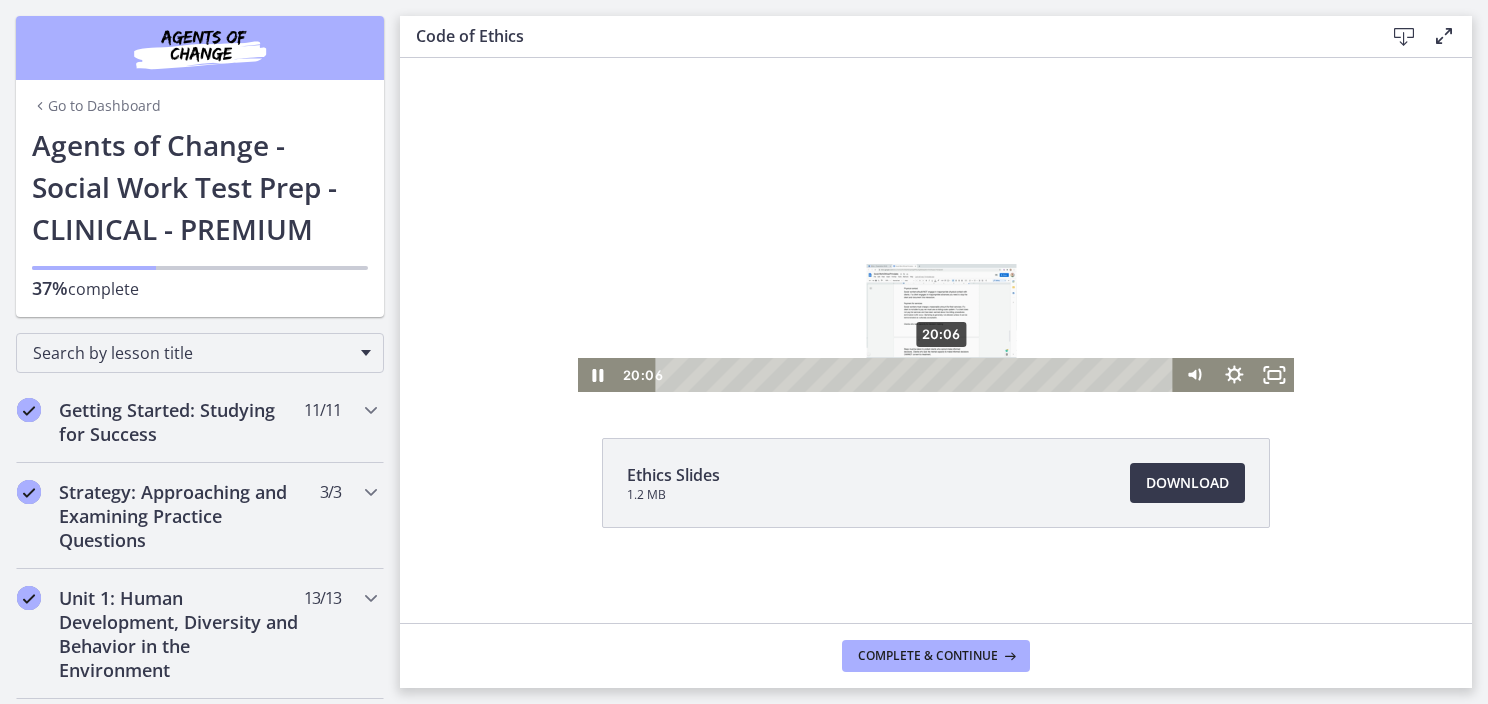 click on "20:06" at bounding box center (917, 375) 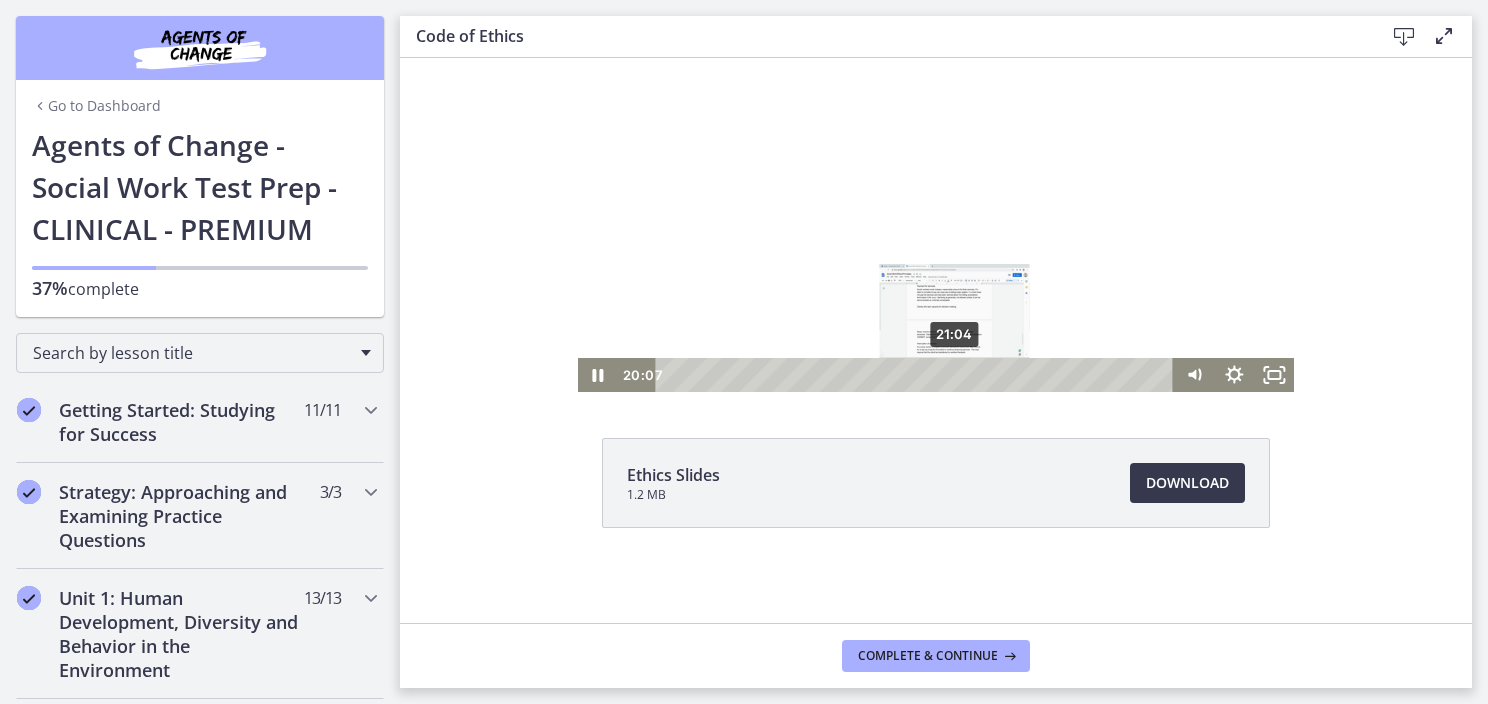 click on "21:04" at bounding box center (917, 375) 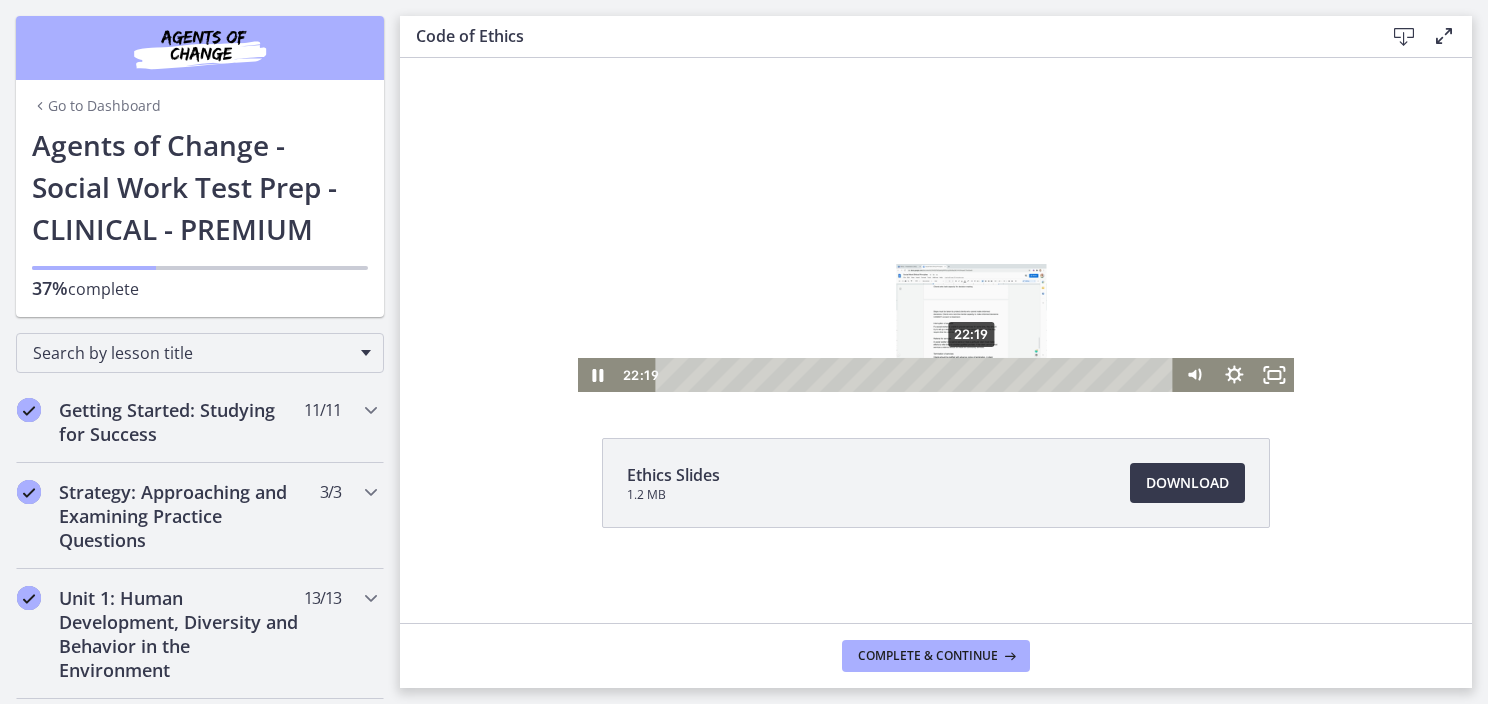 click on "22:19" at bounding box center [917, 375] 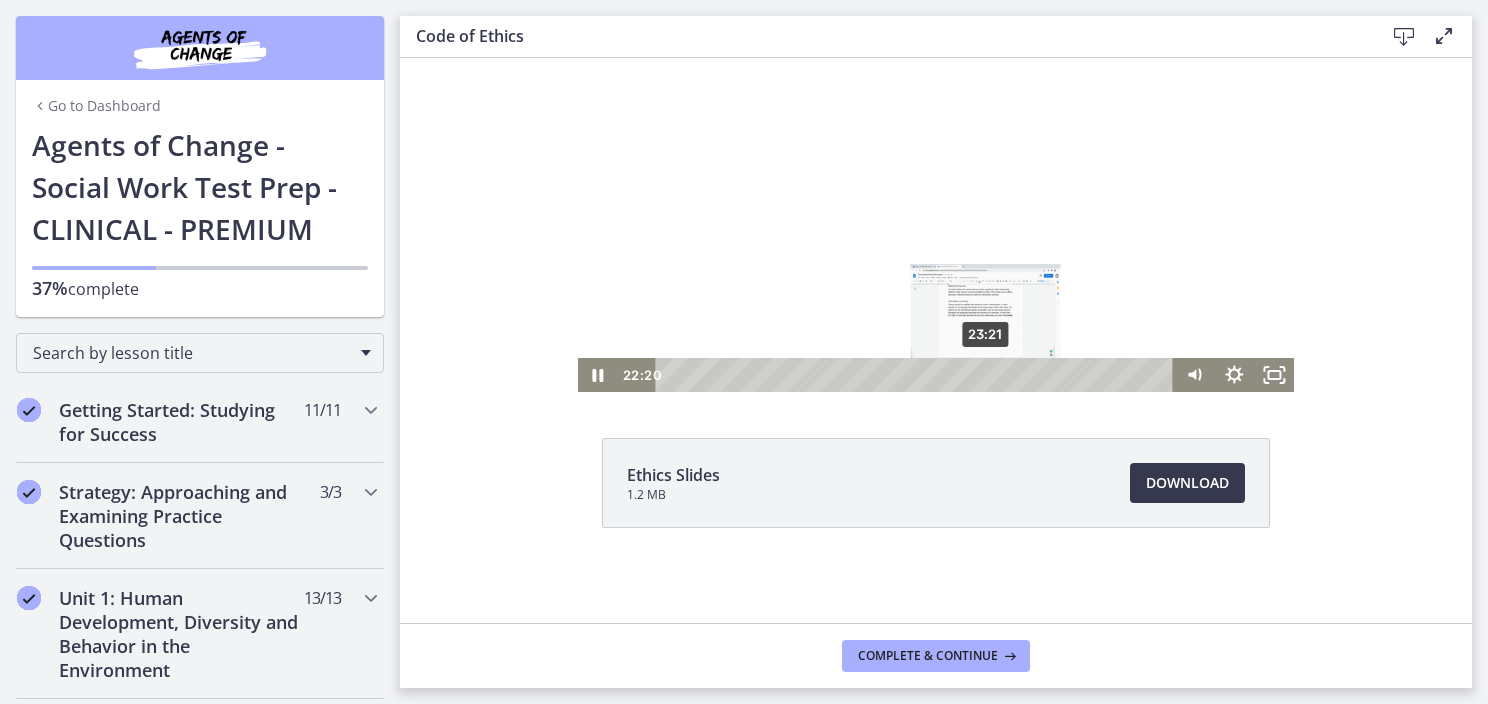 click on "23:21" at bounding box center (917, 375) 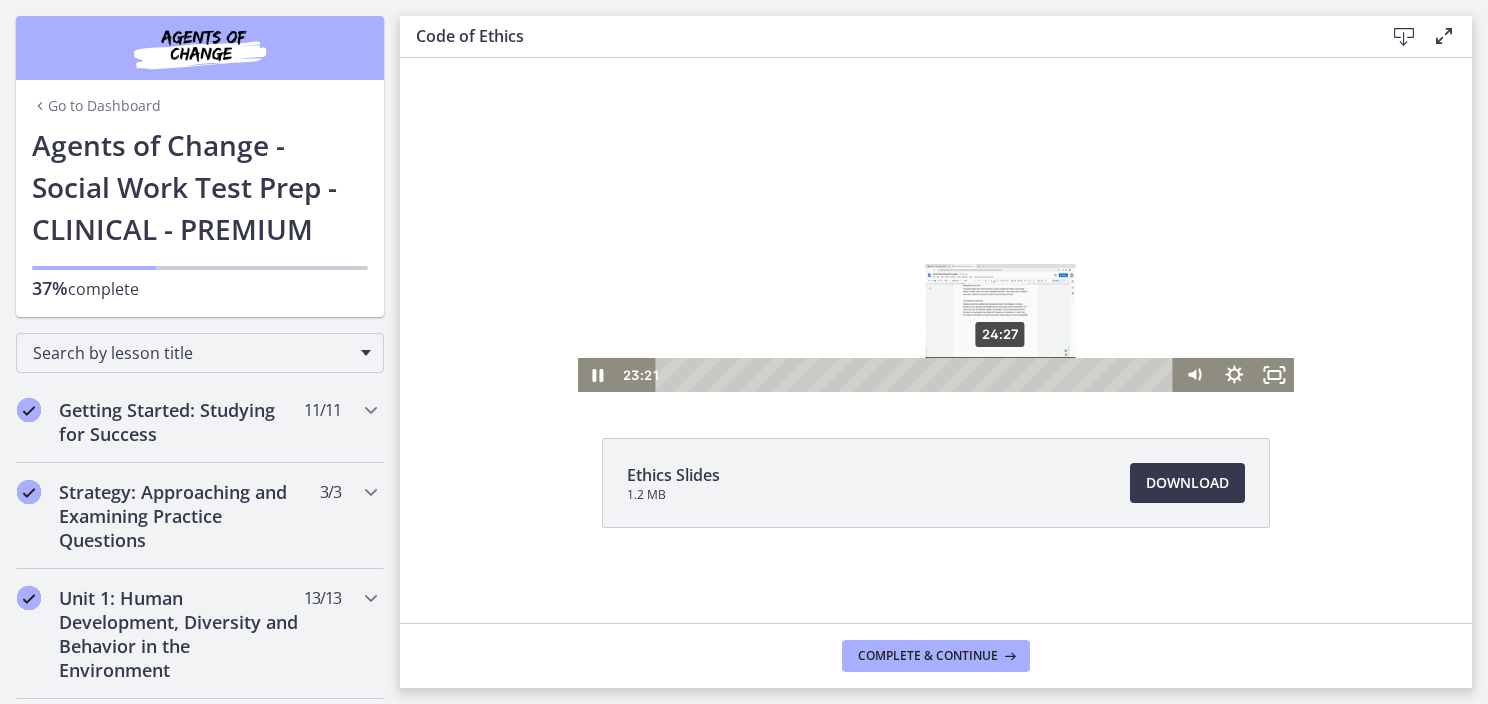 click on "24:27" at bounding box center (917, 375) 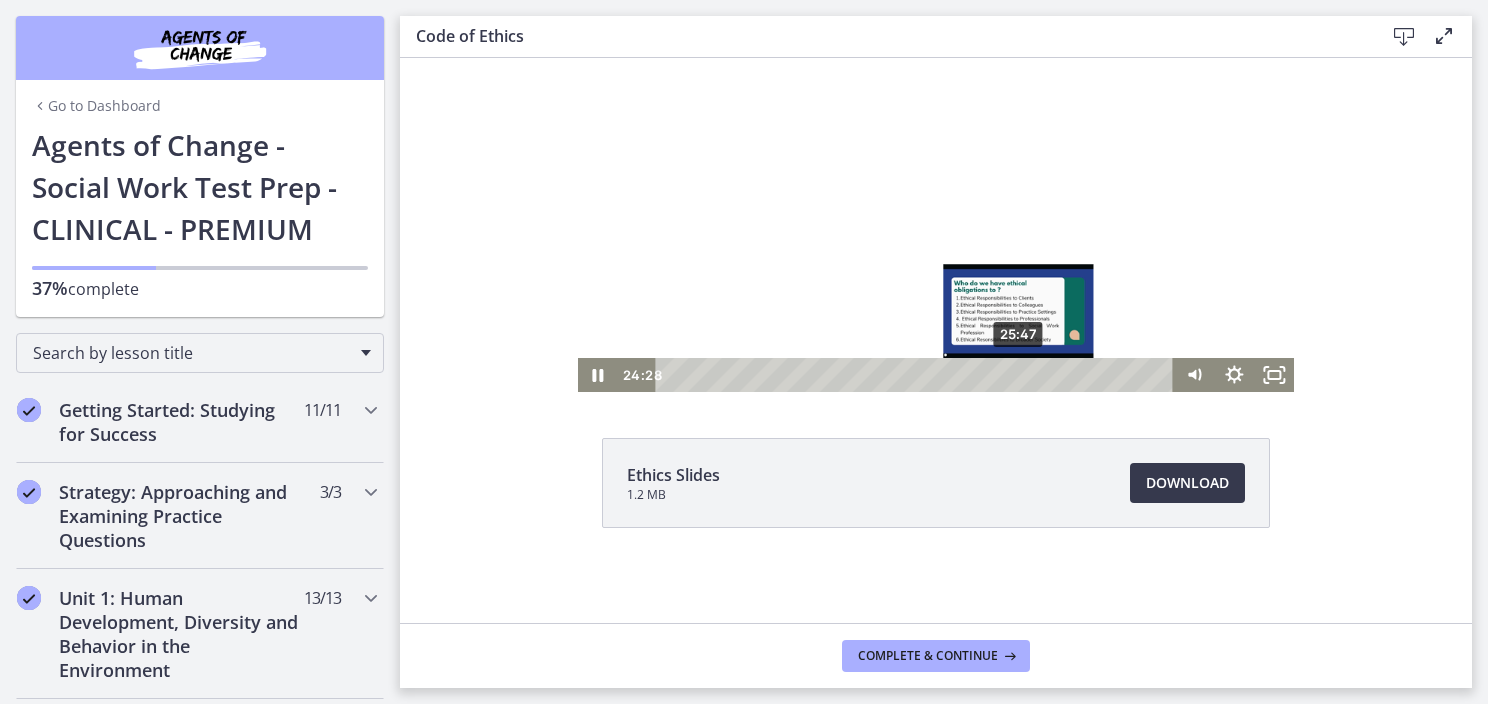 click on "25:47" at bounding box center (917, 375) 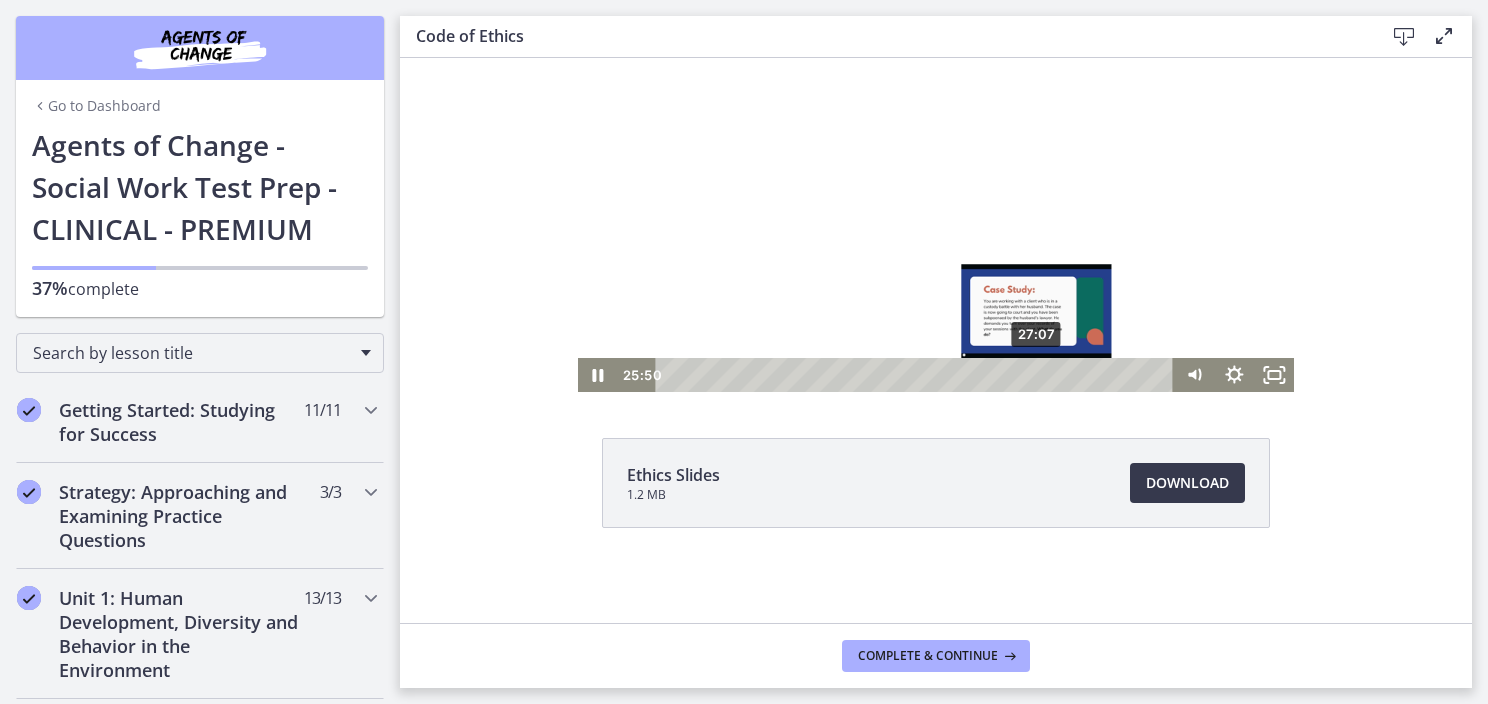 click on "27:07" at bounding box center (917, 375) 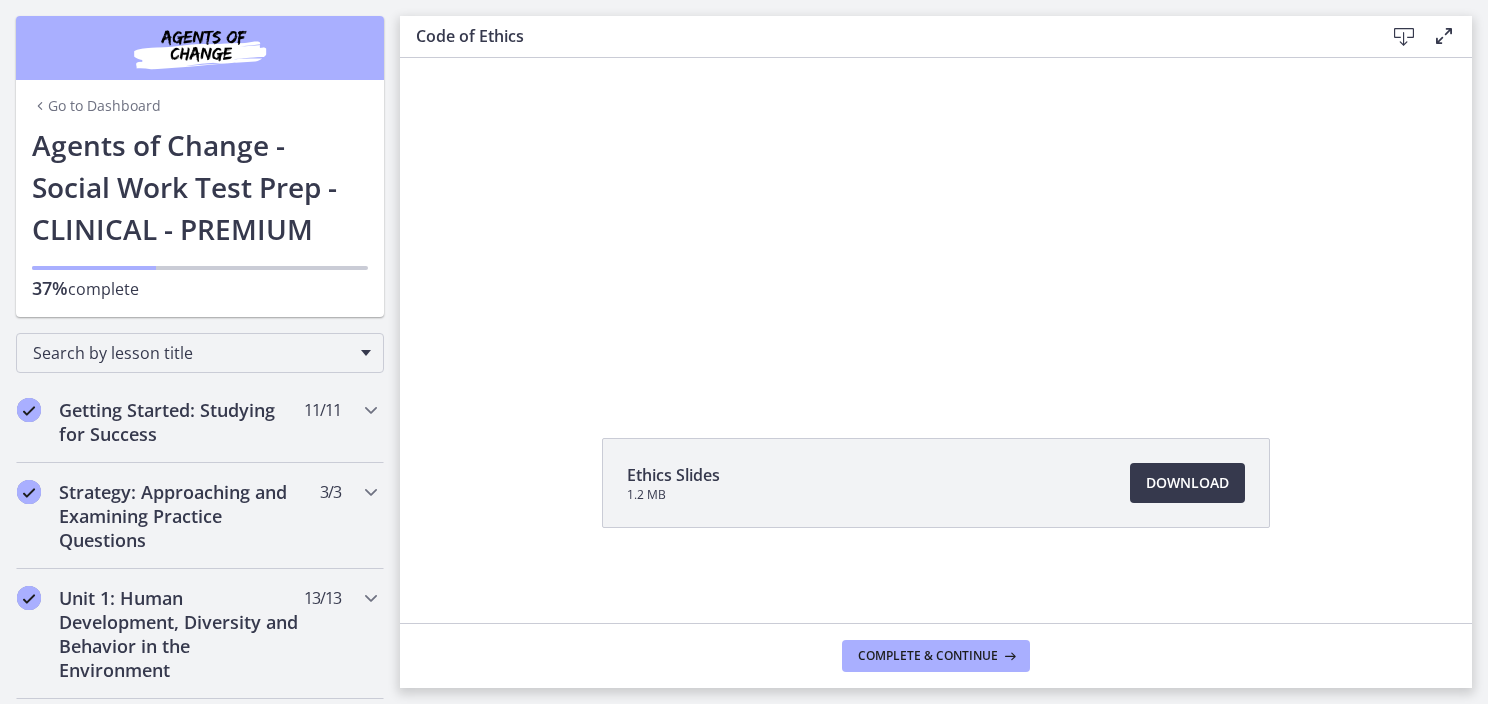 scroll, scrollTop: 14, scrollLeft: 0, axis: vertical 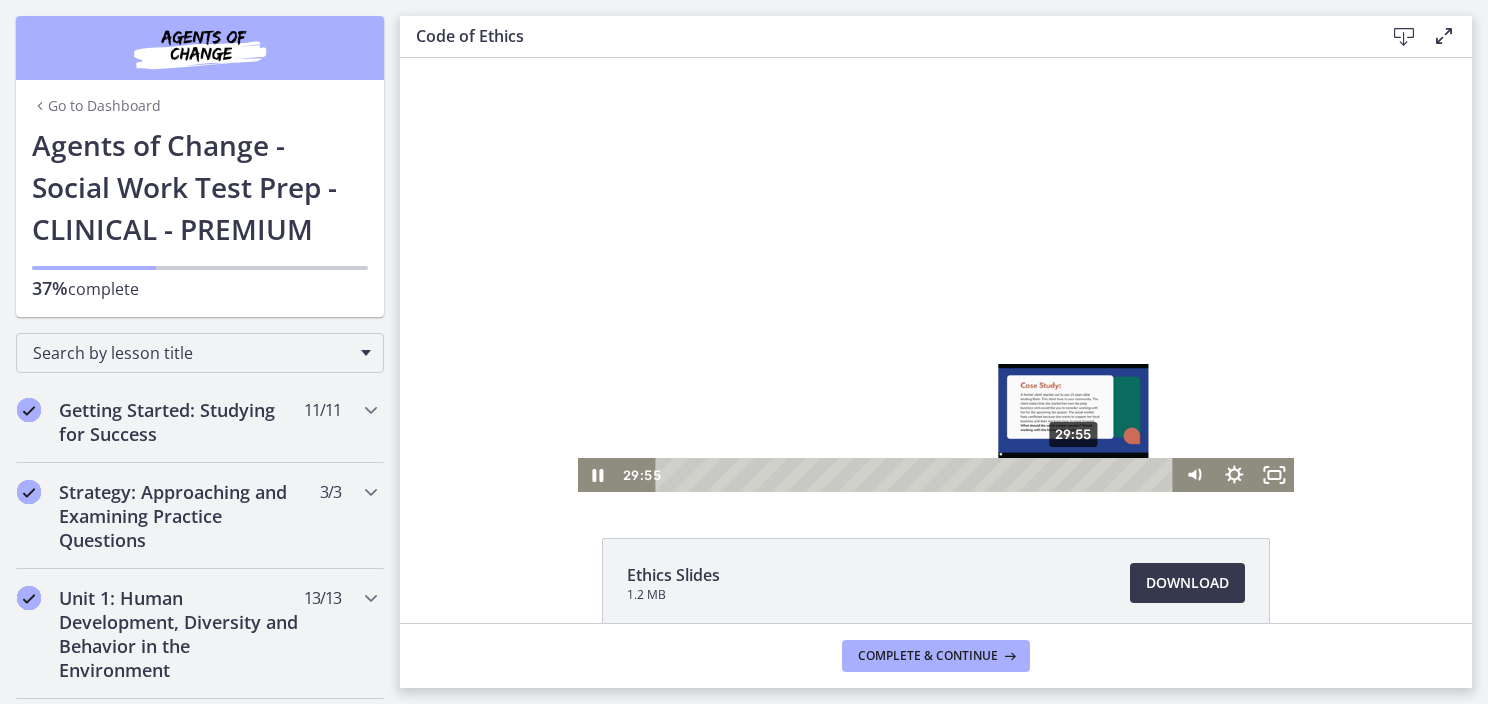 click on "29:55" at bounding box center (917, 475) 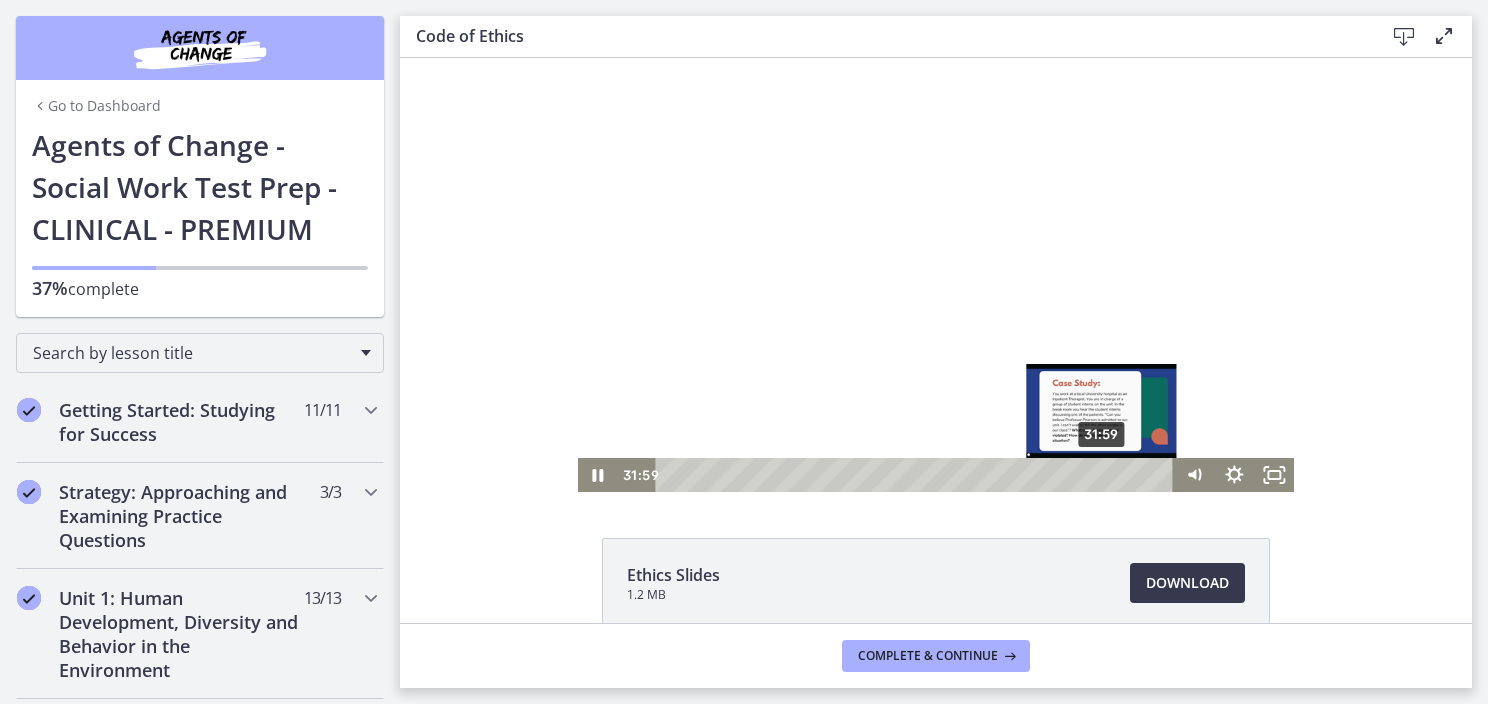 click on "31:59" at bounding box center (917, 475) 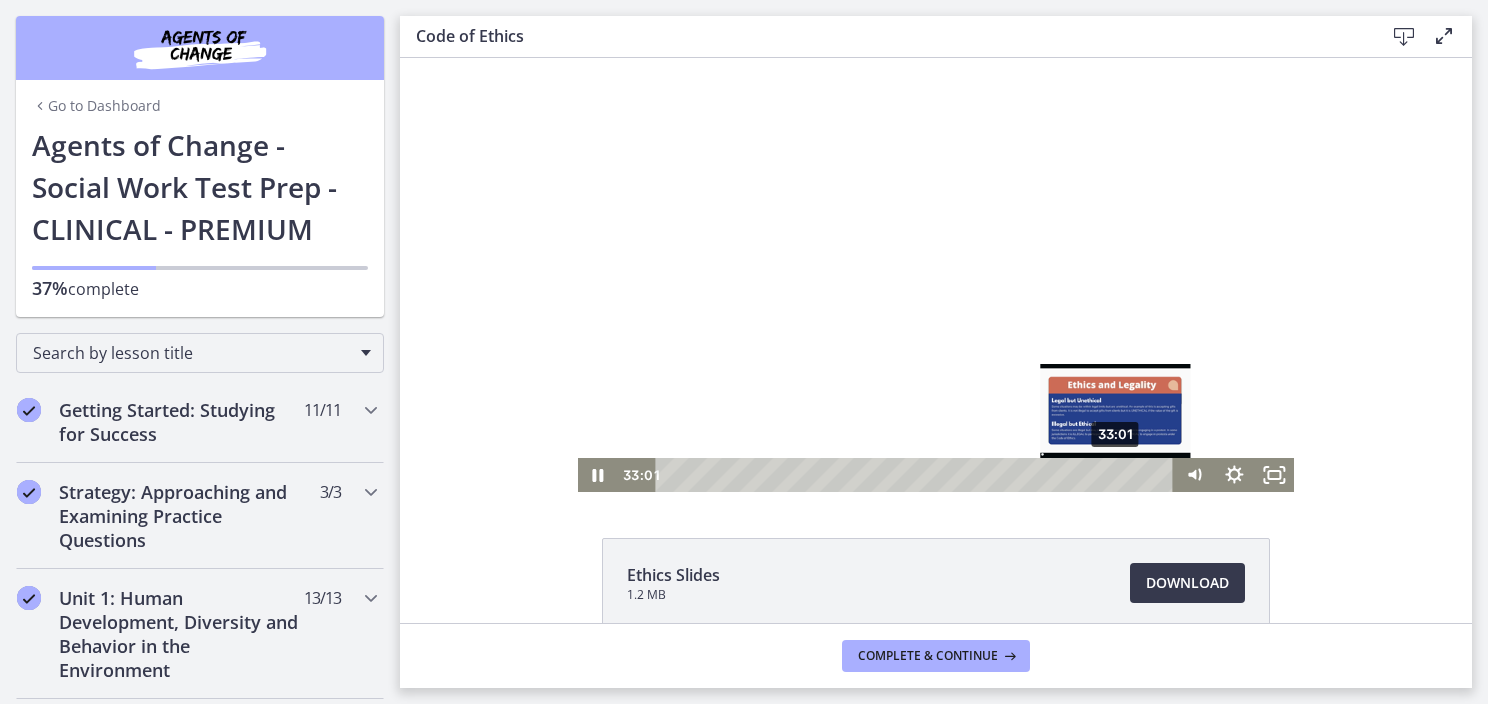 click on "33:01" at bounding box center (917, 475) 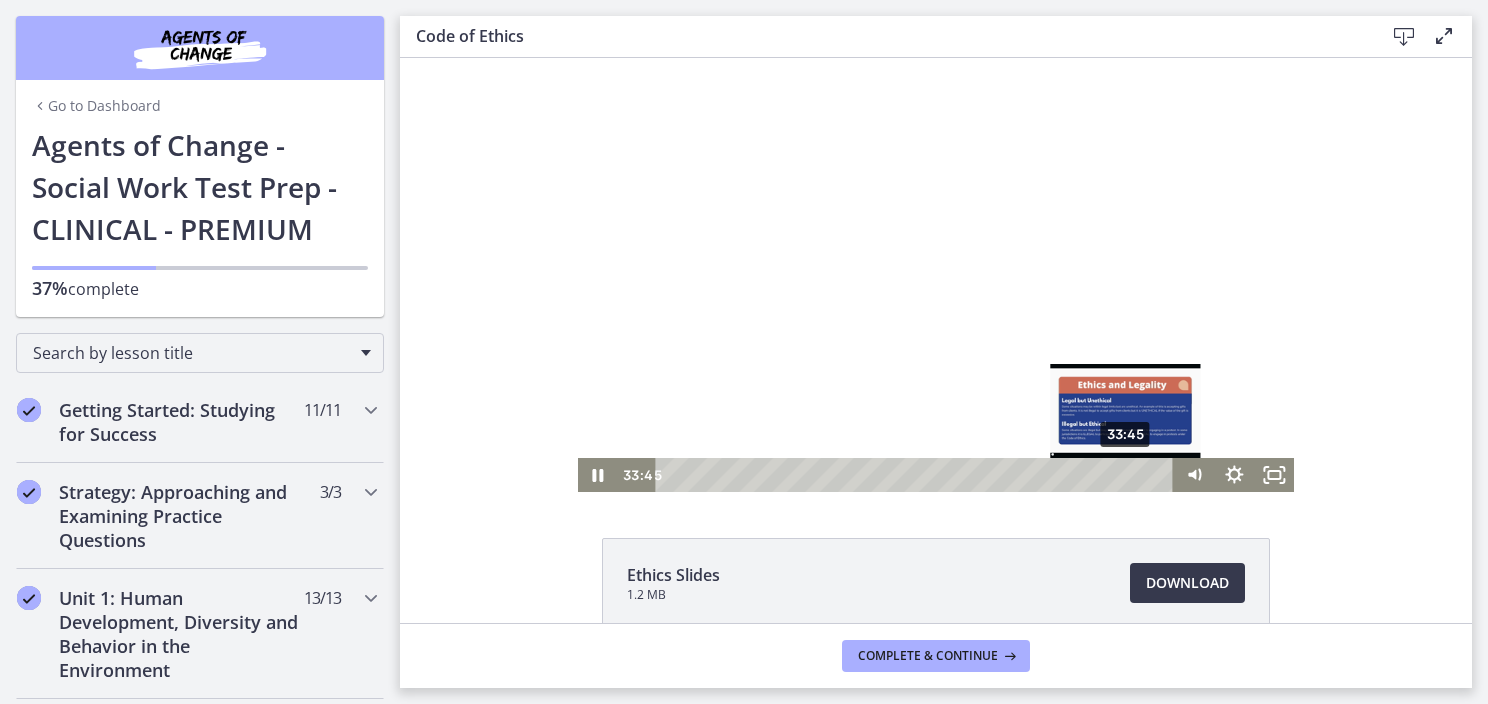 click on "33:45" at bounding box center [917, 475] 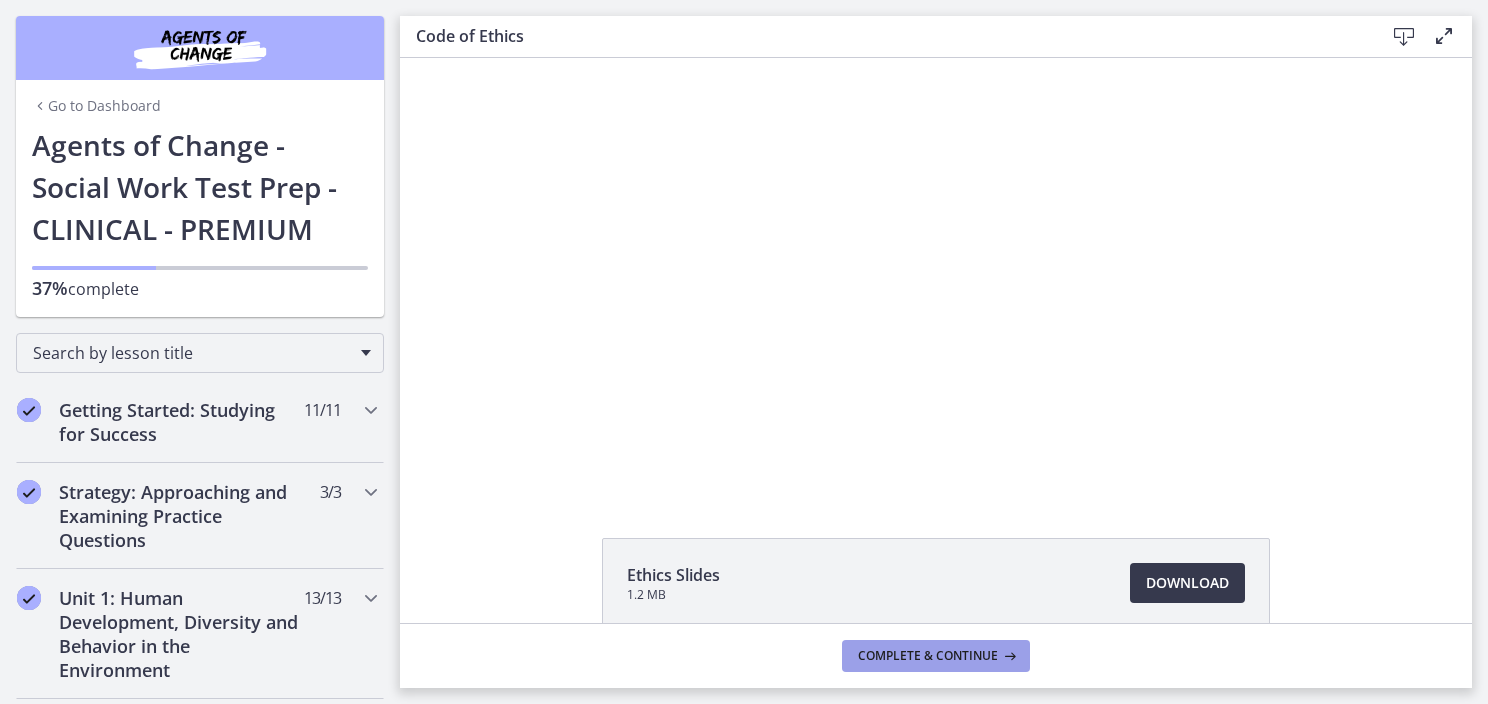 click on "Complete & continue" at bounding box center (928, 656) 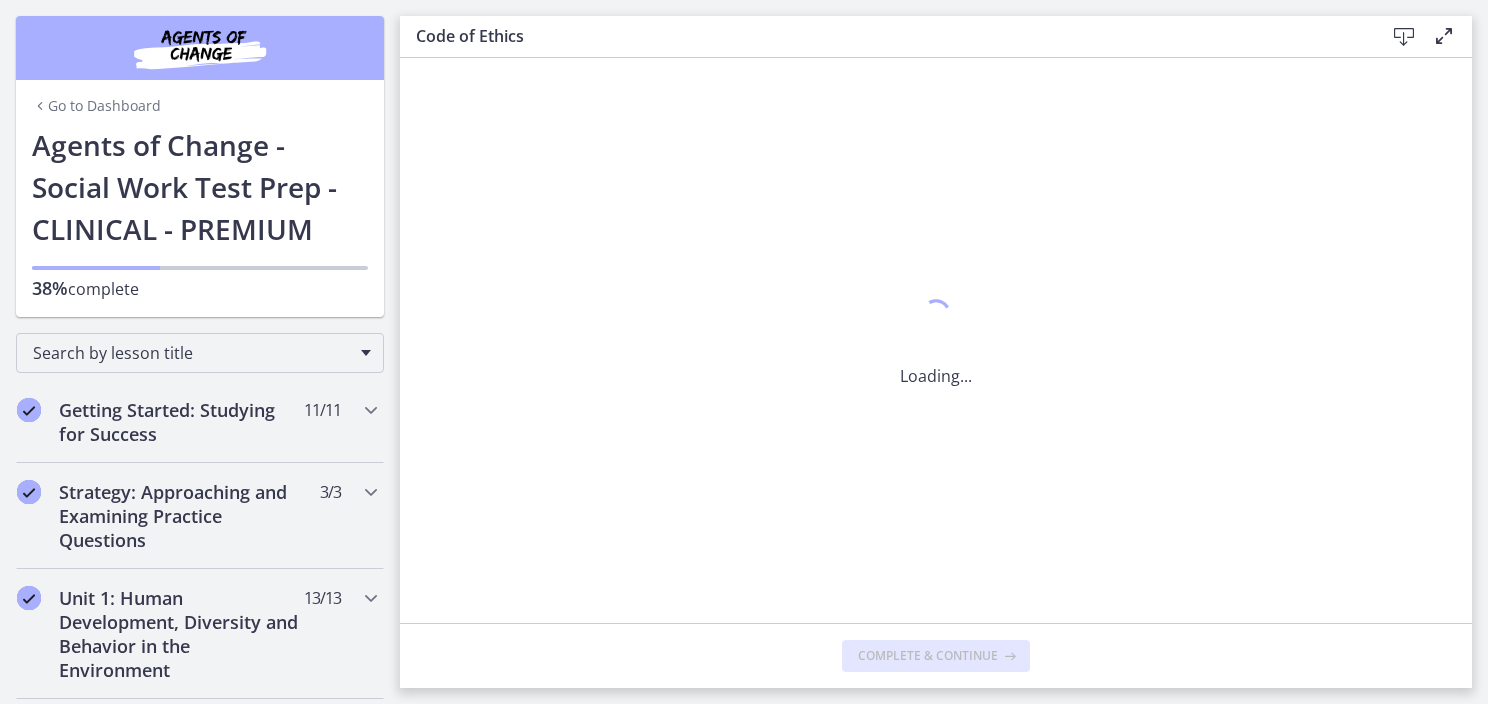 scroll, scrollTop: 0, scrollLeft: 0, axis: both 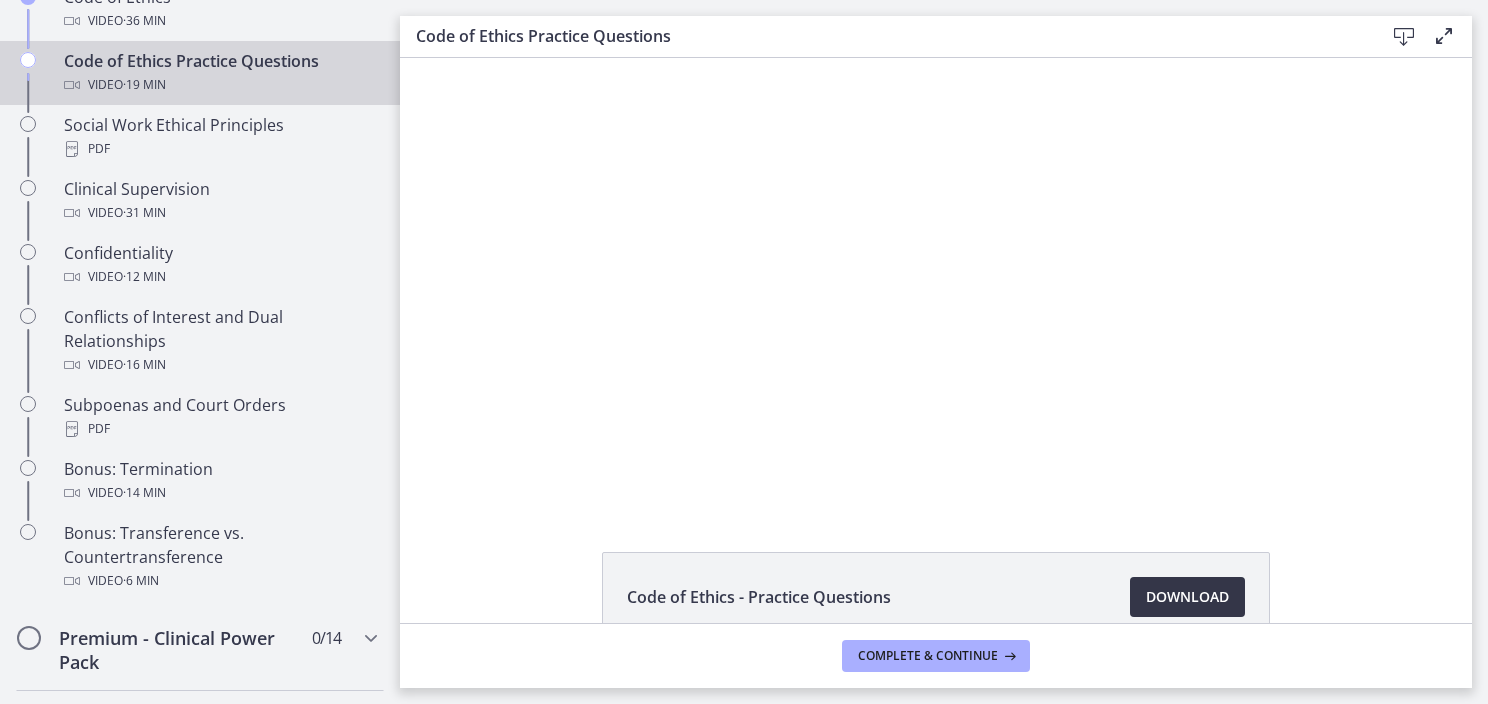 click on "Download
Opens in a new window" at bounding box center [1187, 597] 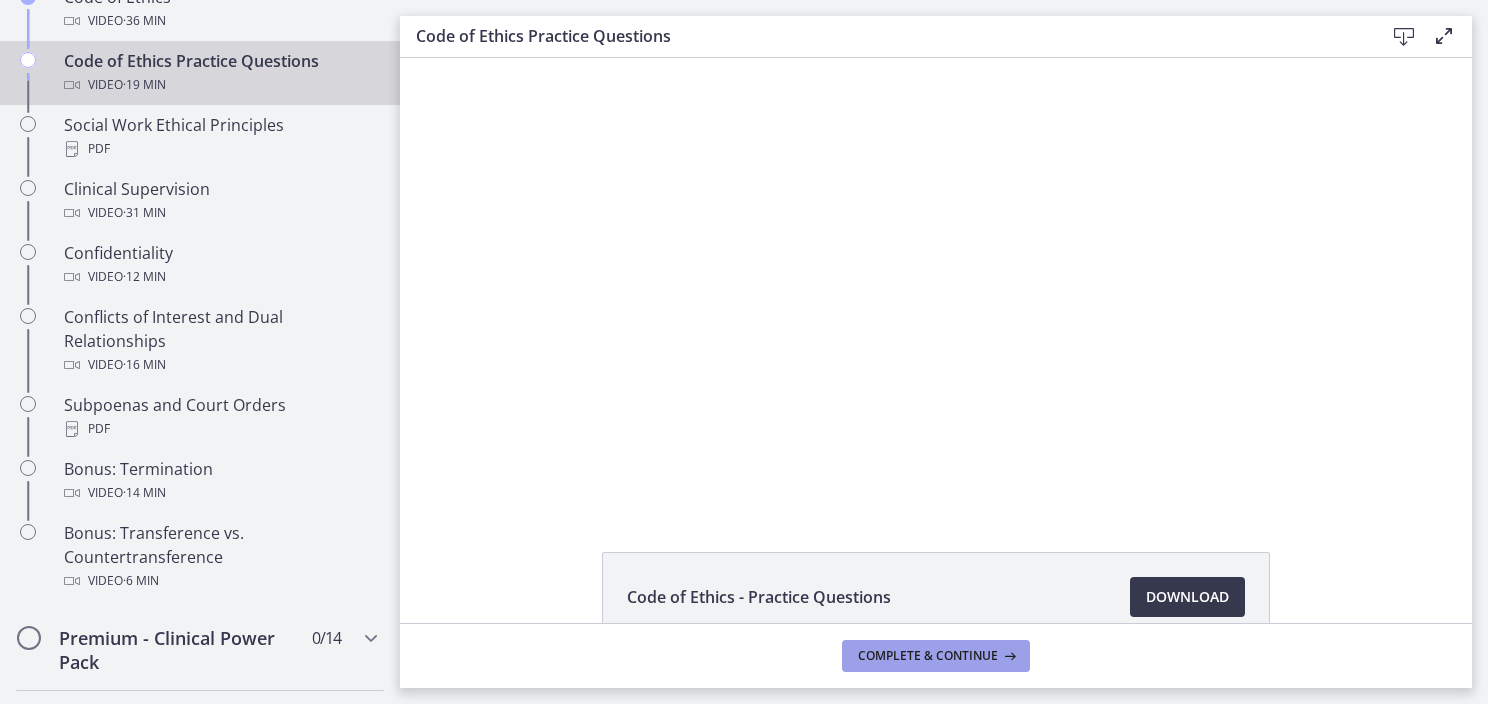 click on "Complete & continue" at bounding box center [936, 656] 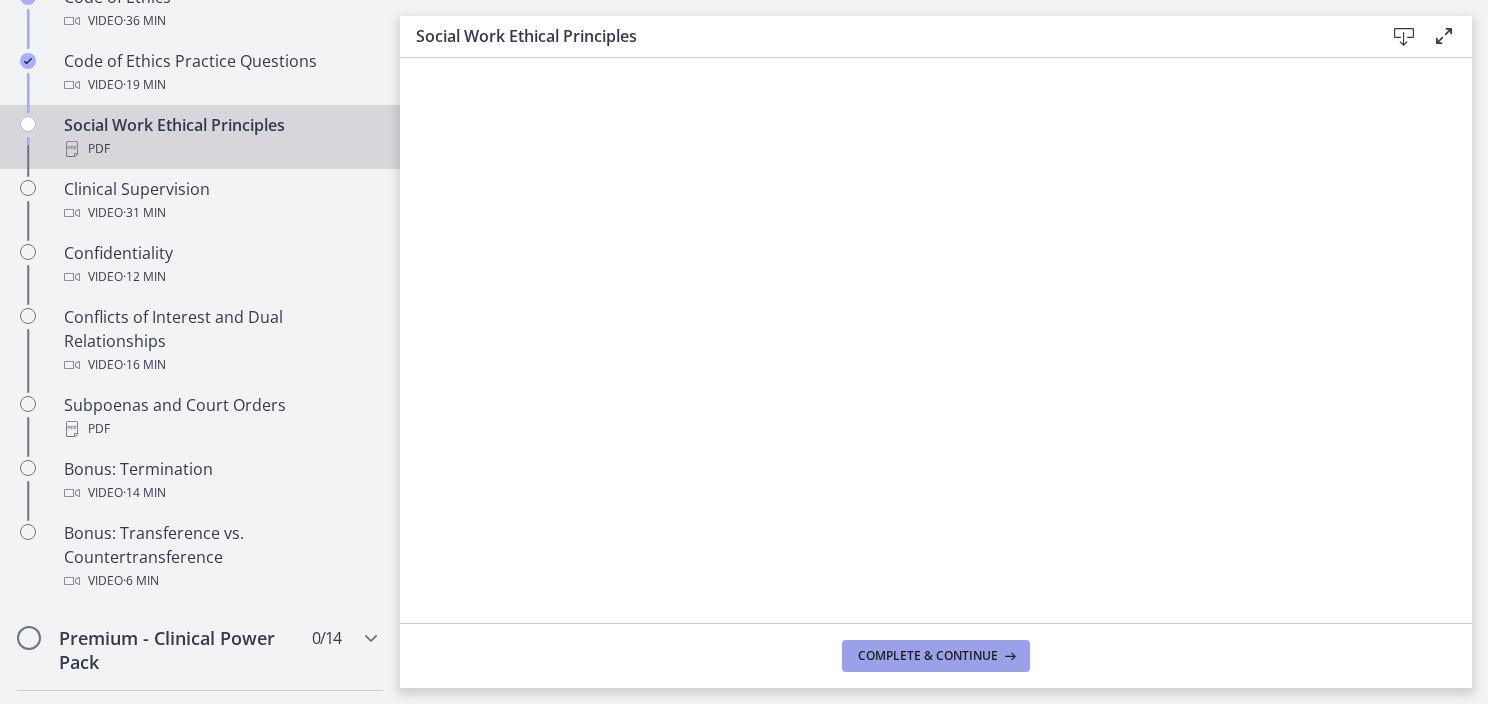 click on "Complete & continue" at bounding box center [928, 656] 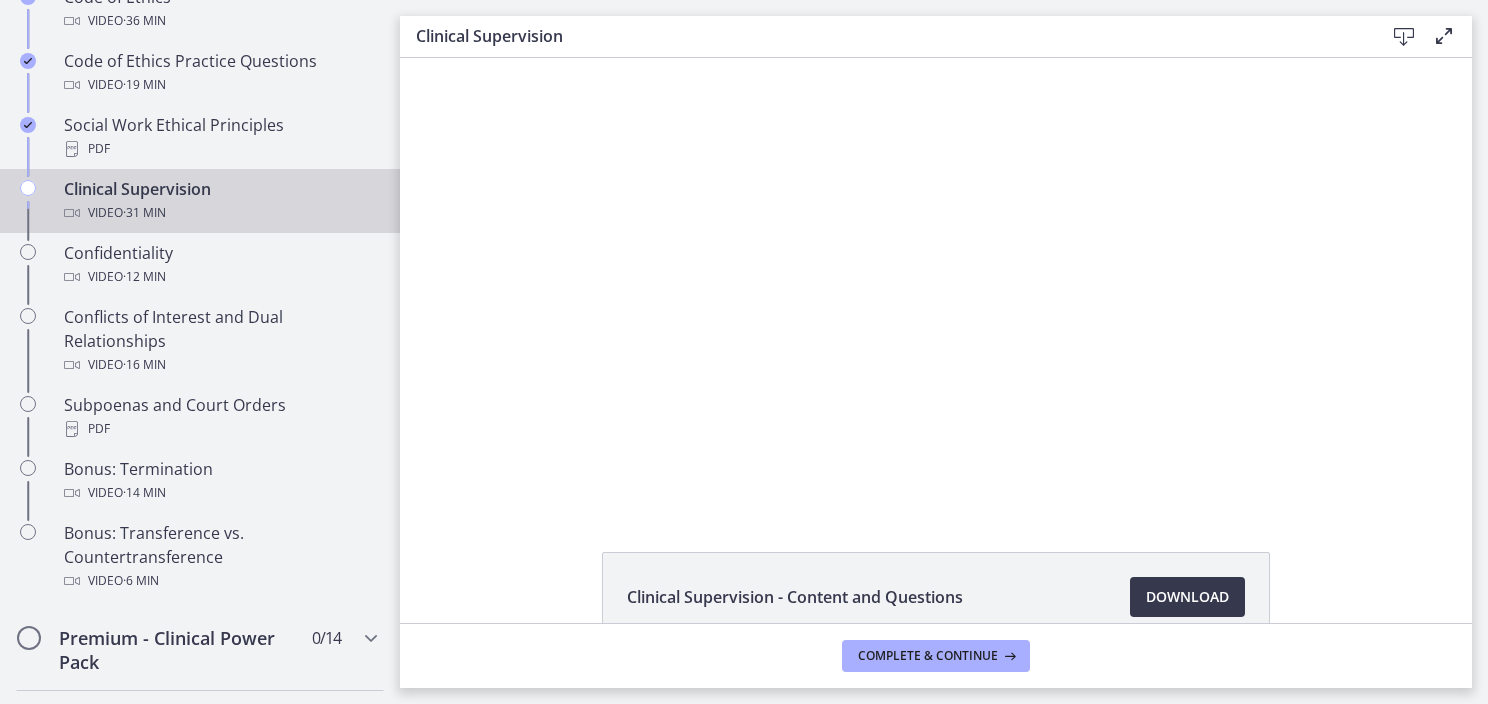 scroll, scrollTop: 0, scrollLeft: 0, axis: both 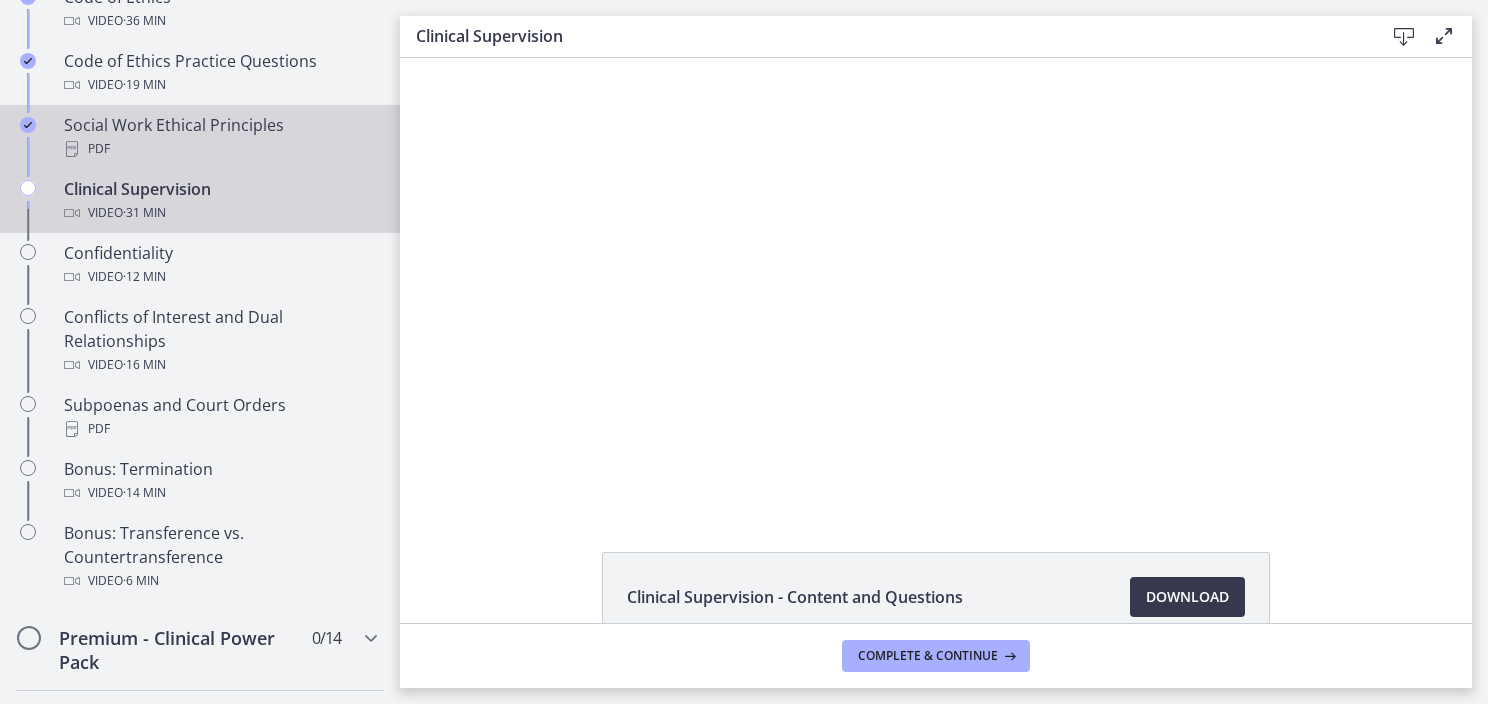 click on "Social Work Ethical Principles
PDF" at bounding box center [220, 137] 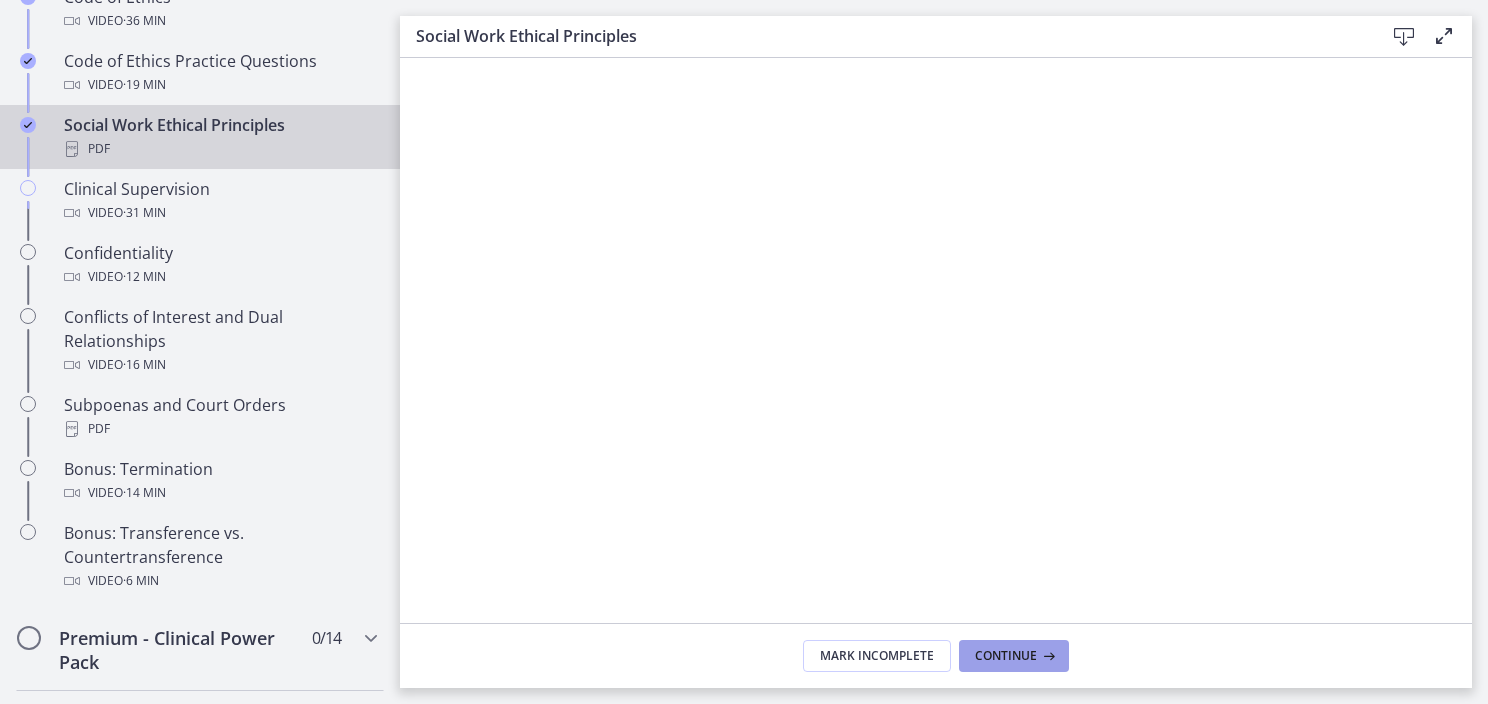 click on "Continue" at bounding box center (1006, 656) 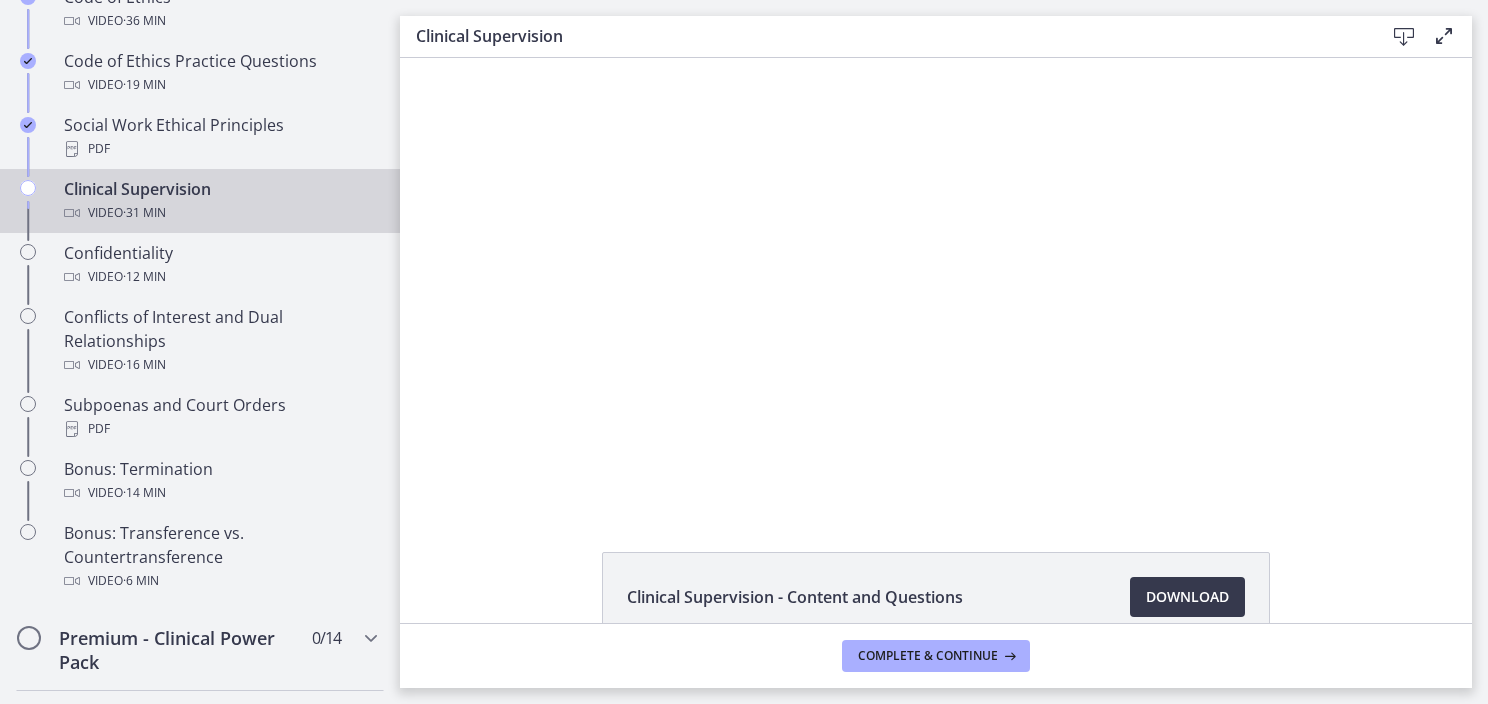 scroll, scrollTop: 0, scrollLeft: 0, axis: both 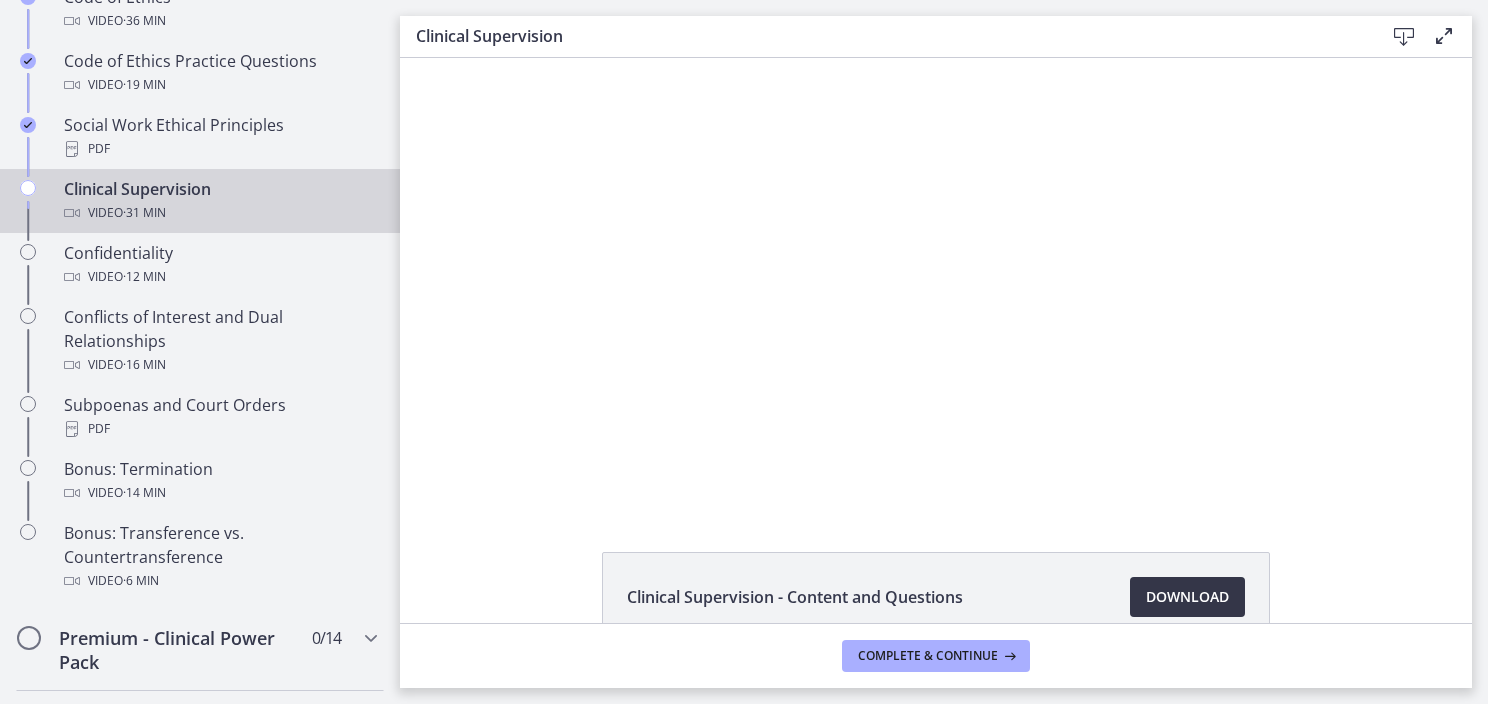 click on "Download
Opens in a new window" at bounding box center (1187, 597) 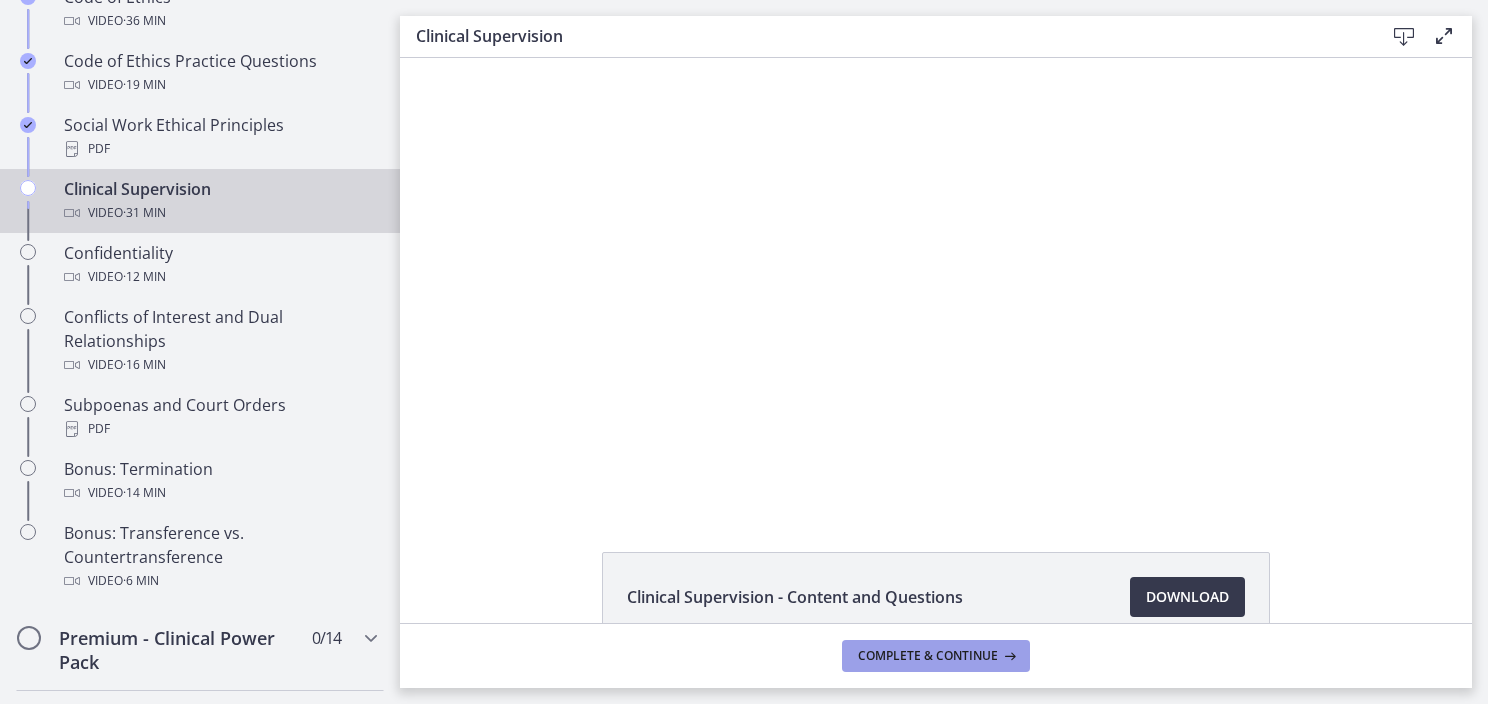 click on "Complete & continue" at bounding box center (936, 656) 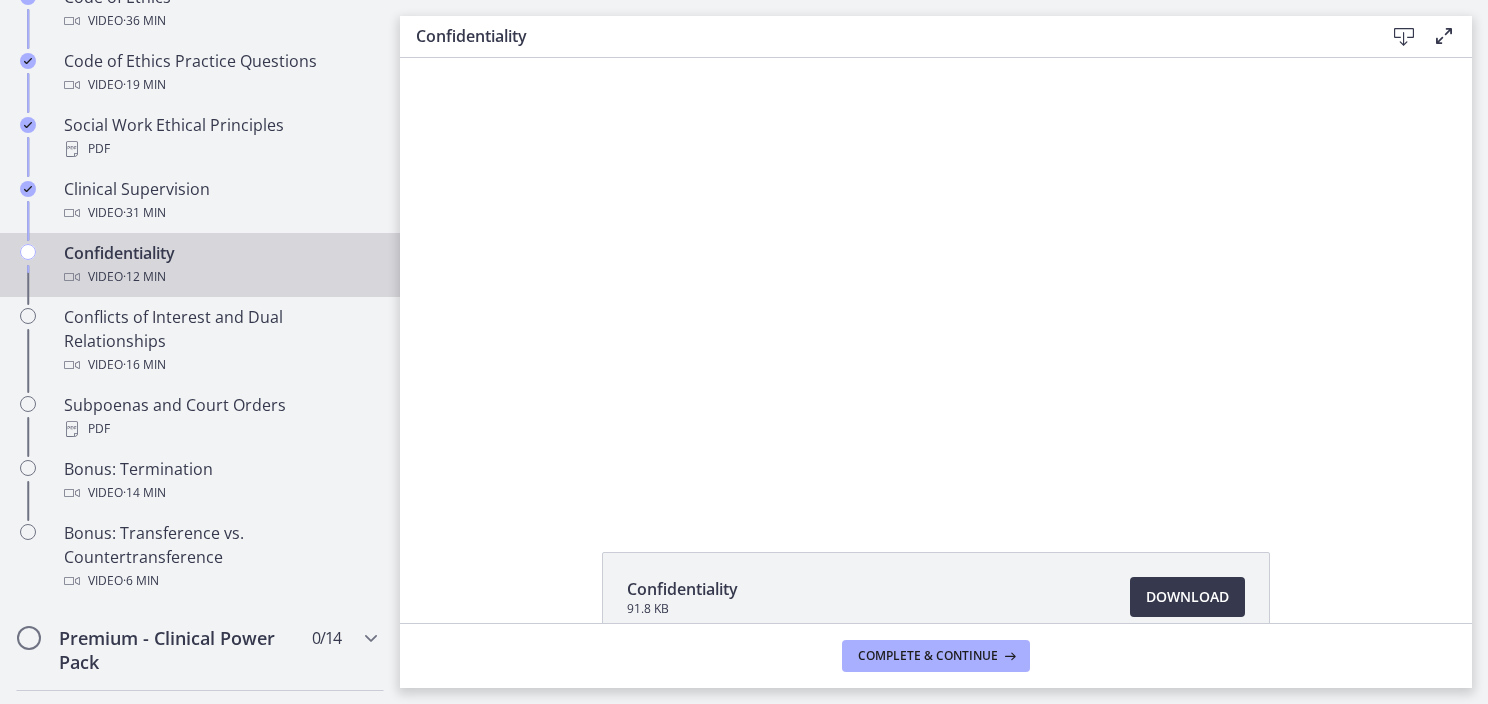 scroll, scrollTop: 0, scrollLeft: 0, axis: both 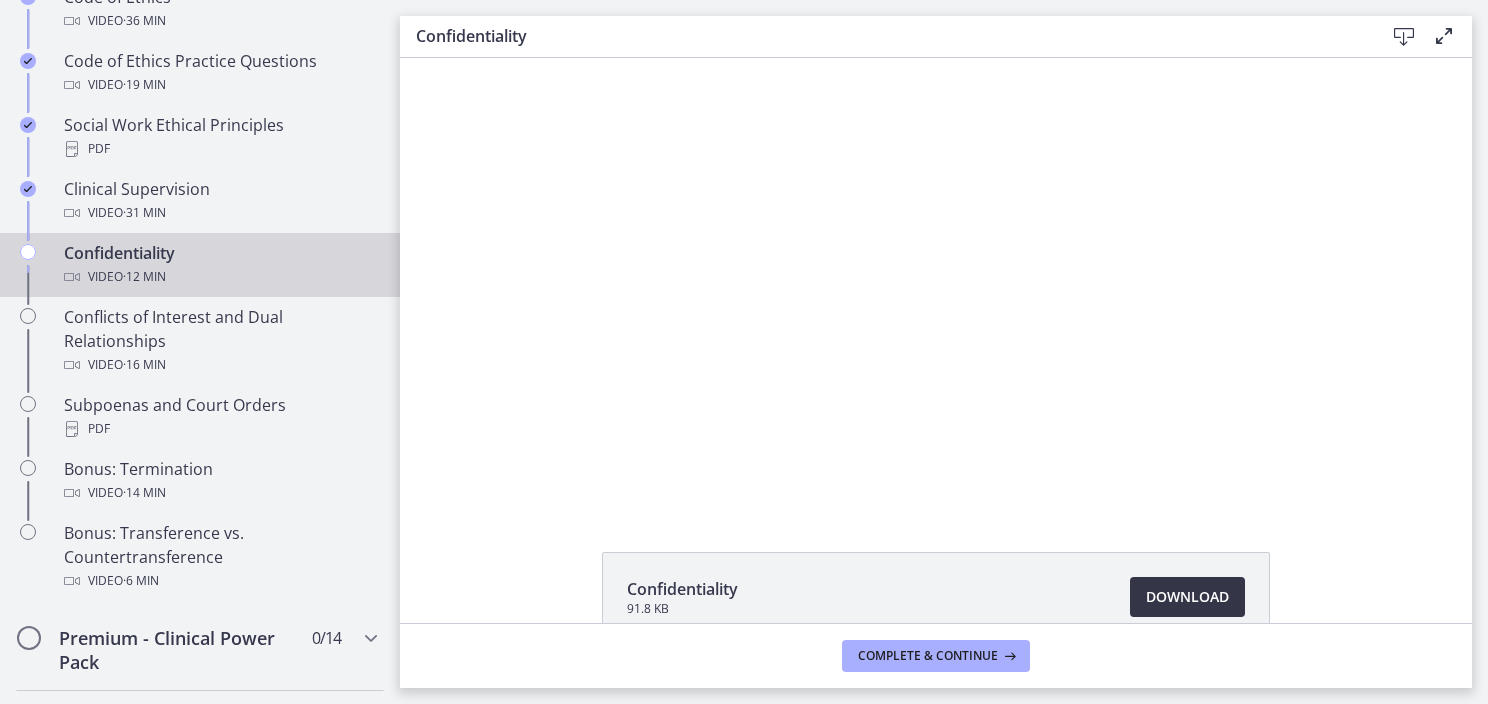 click on "Download
Opens in a new window" at bounding box center (1187, 597) 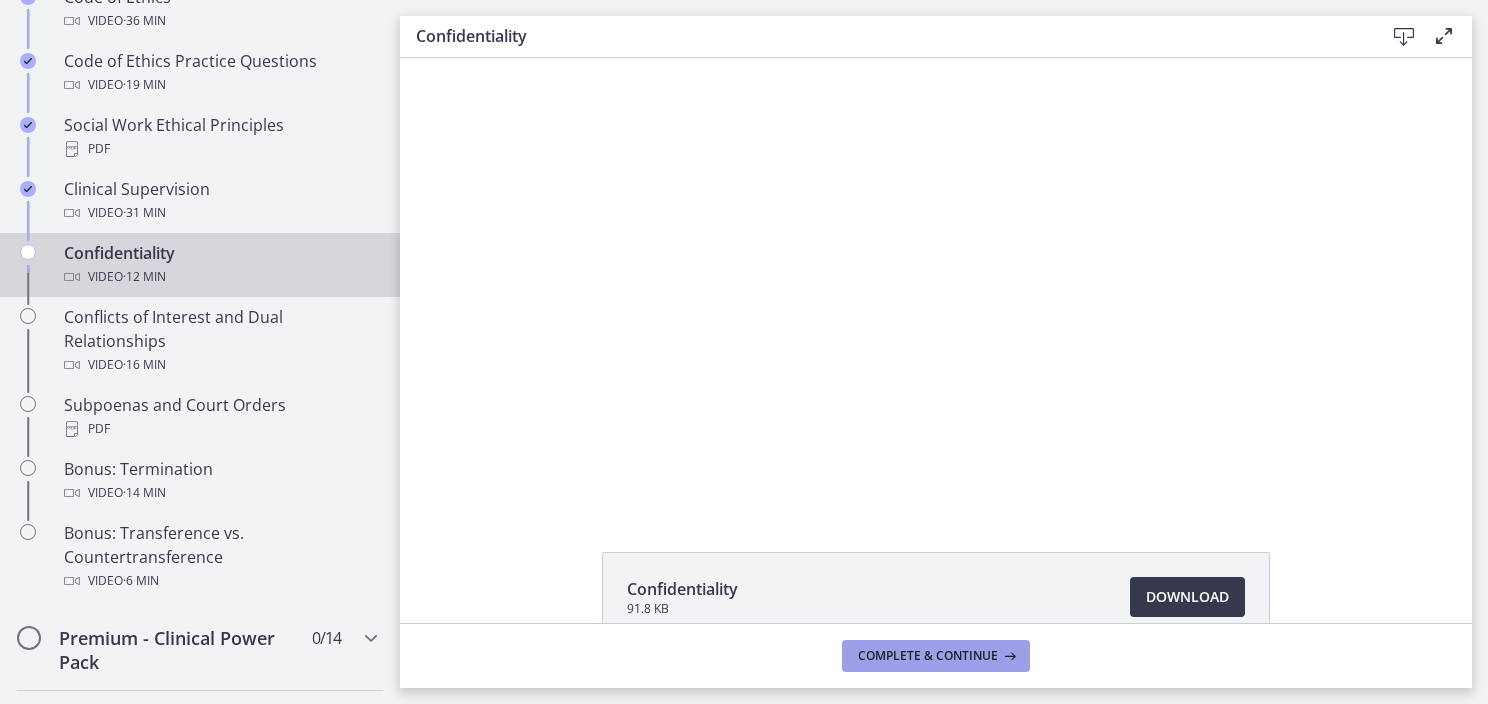 click on "Complete & continue" at bounding box center [928, 656] 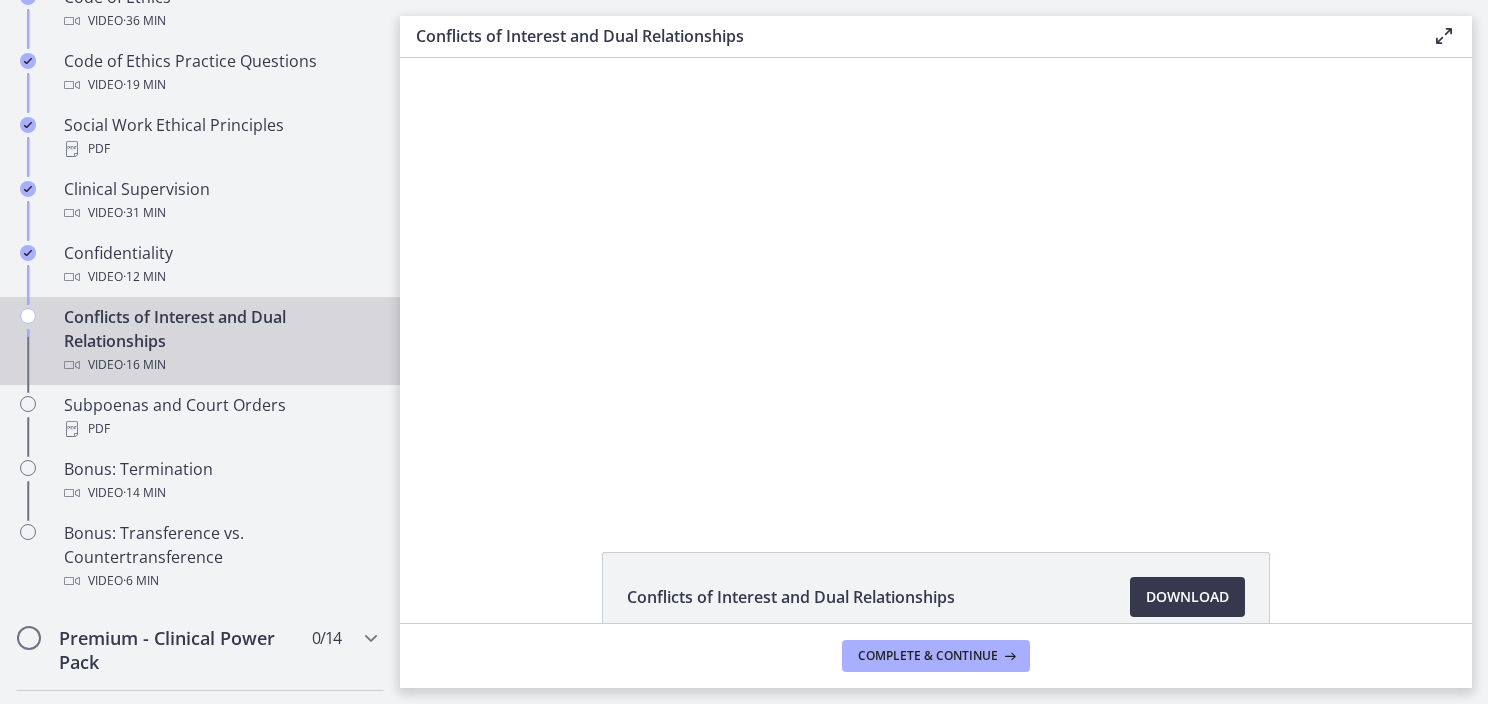 scroll, scrollTop: 0, scrollLeft: 0, axis: both 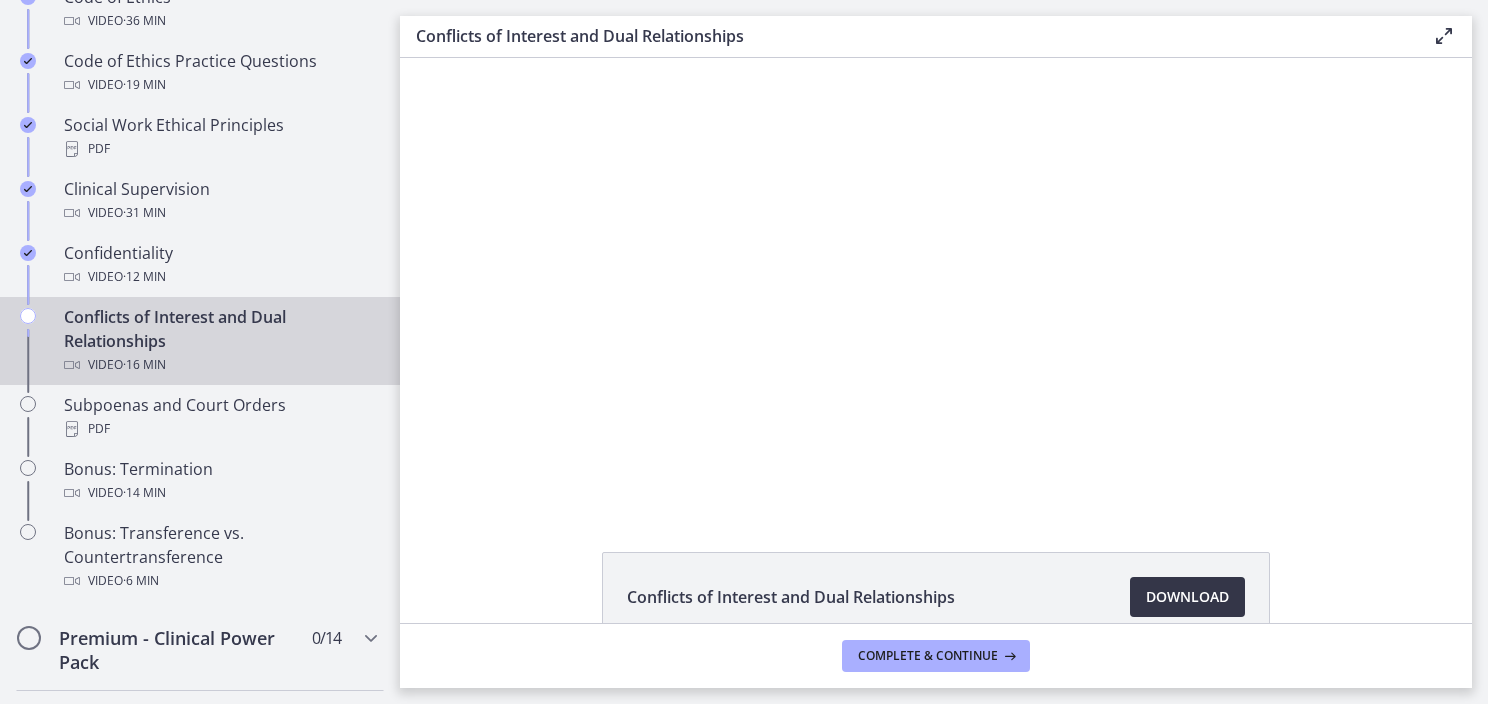 click on "Download
Opens in a new window" at bounding box center [1187, 597] 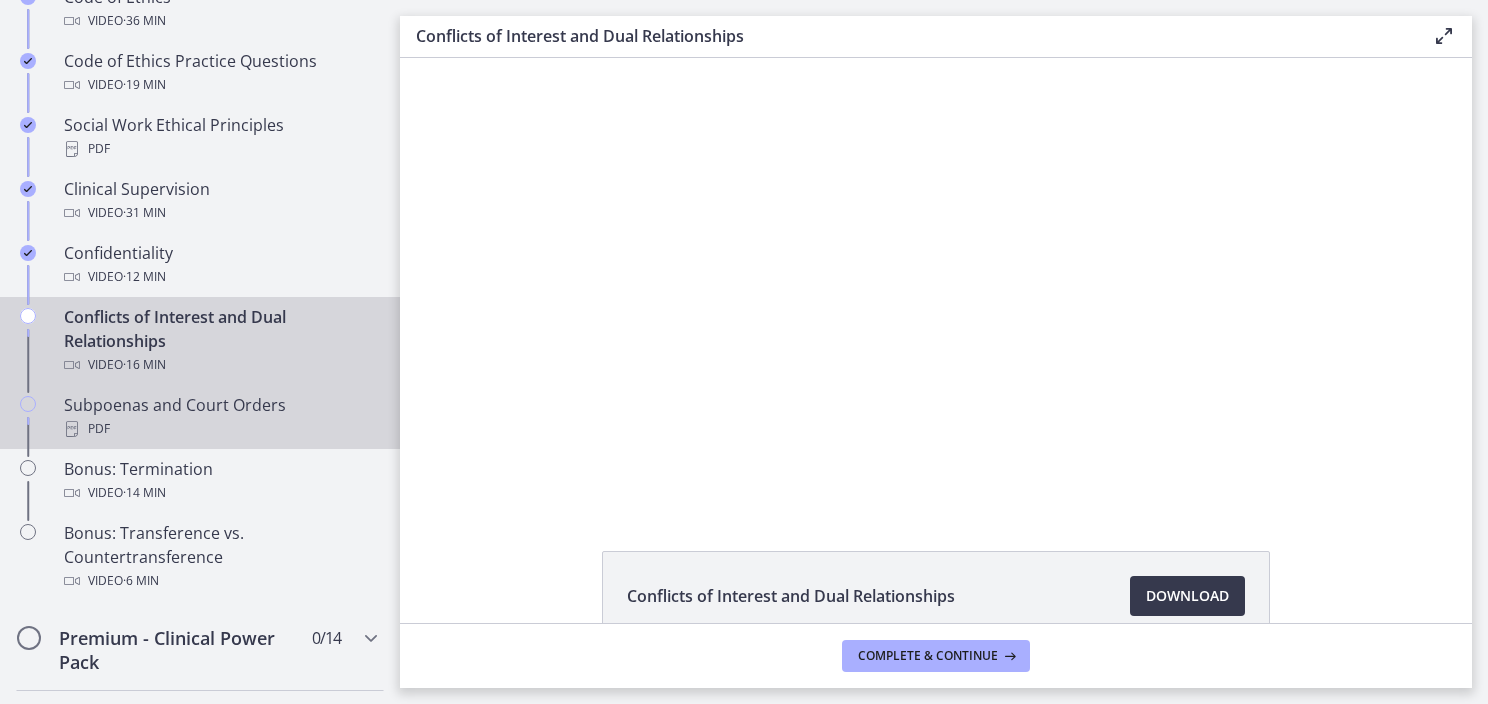 scroll, scrollTop: 0, scrollLeft: 0, axis: both 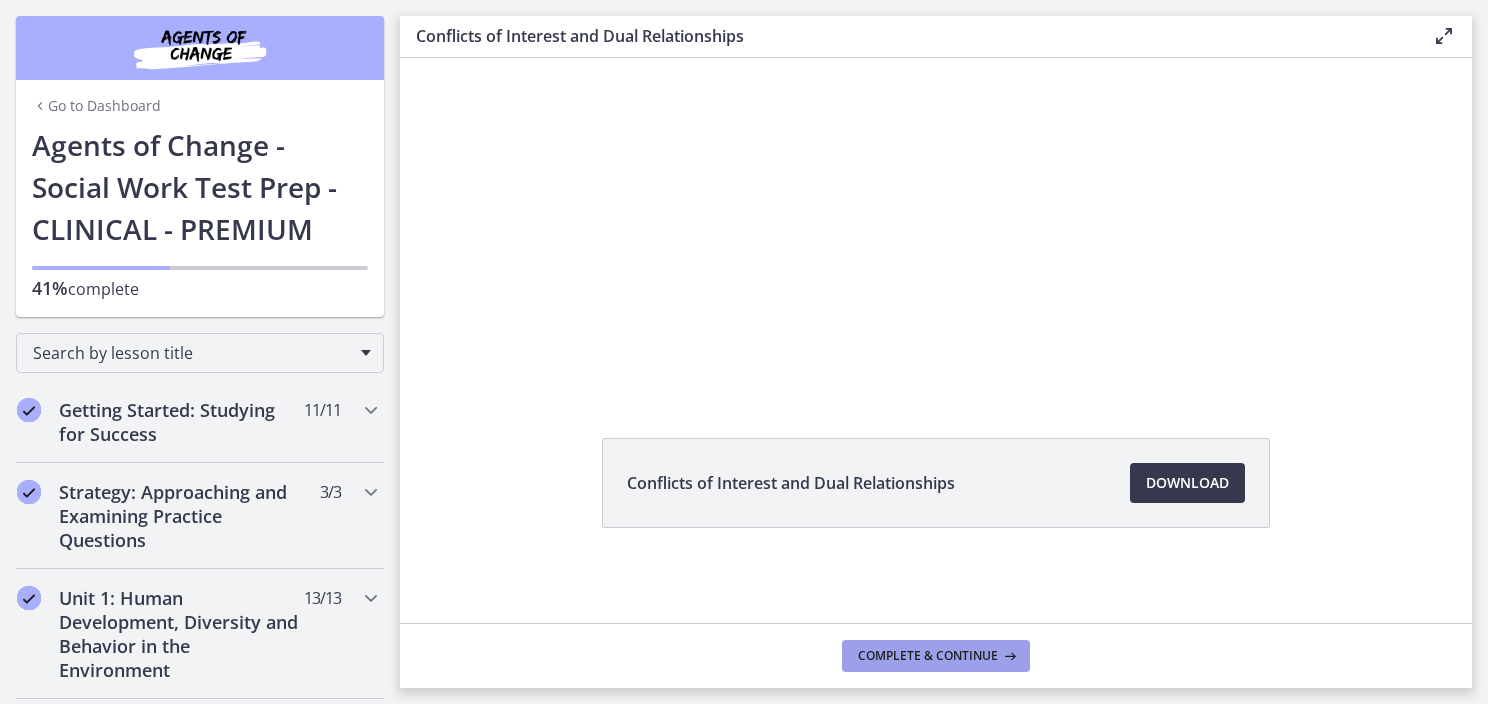 click on "Complete & continue" at bounding box center [936, 656] 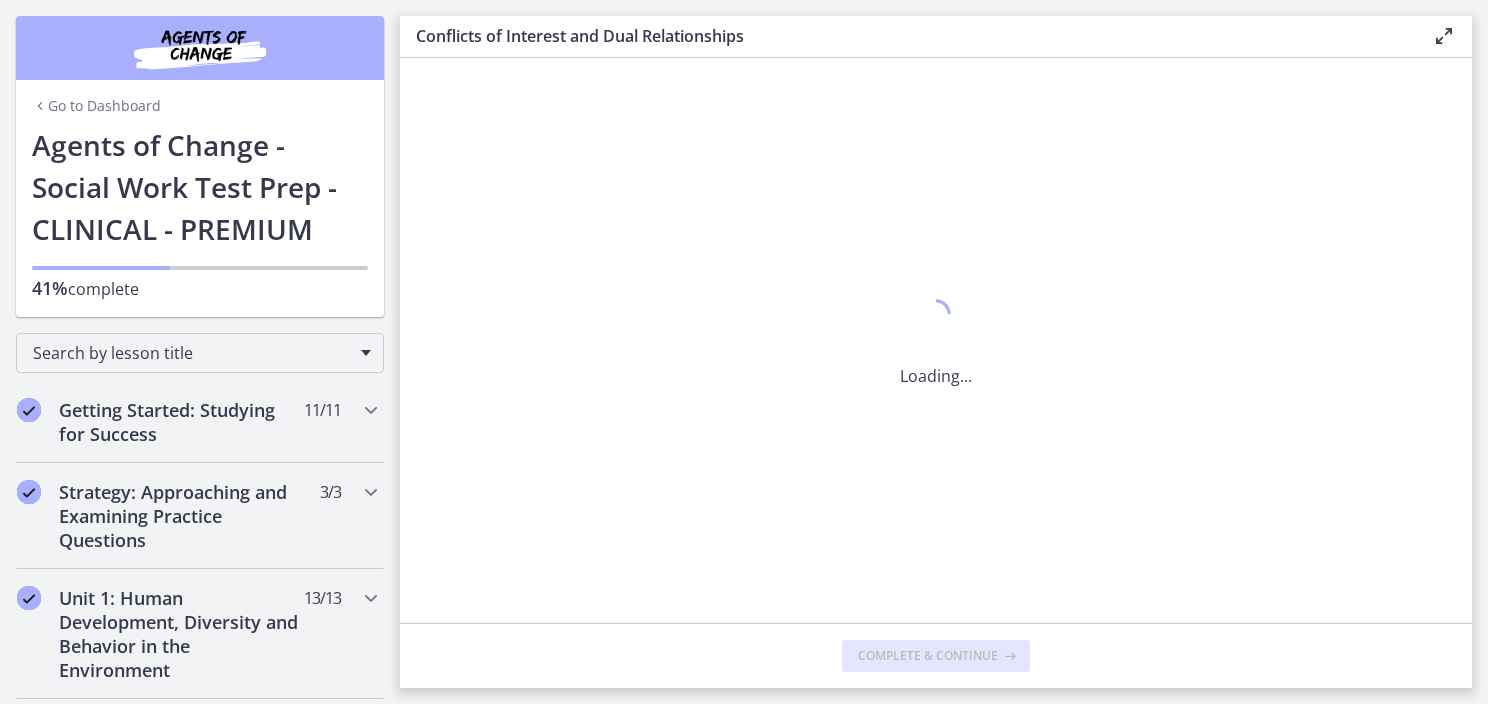 scroll, scrollTop: 0, scrollLeft: 0, axis: both 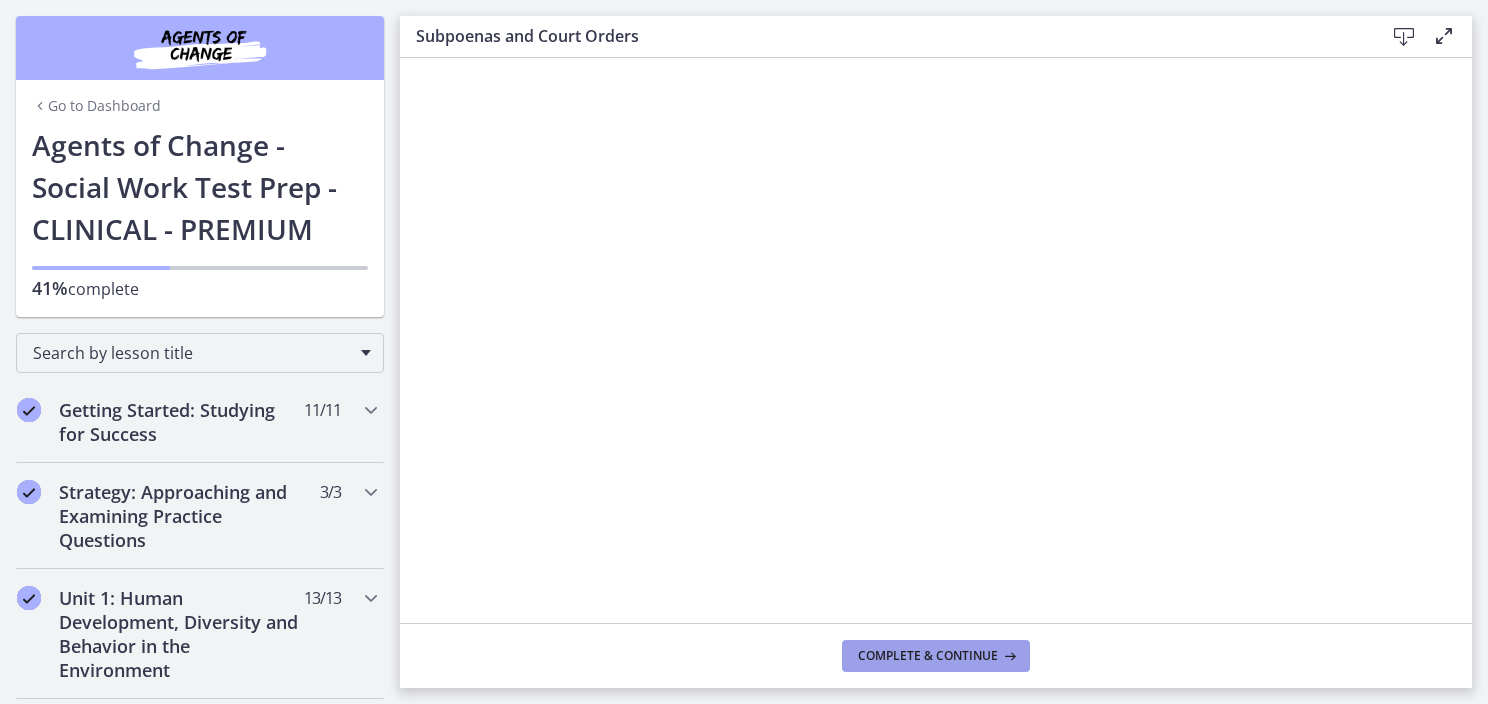 click on "Complete & continue" at bounding box center (936, 656) 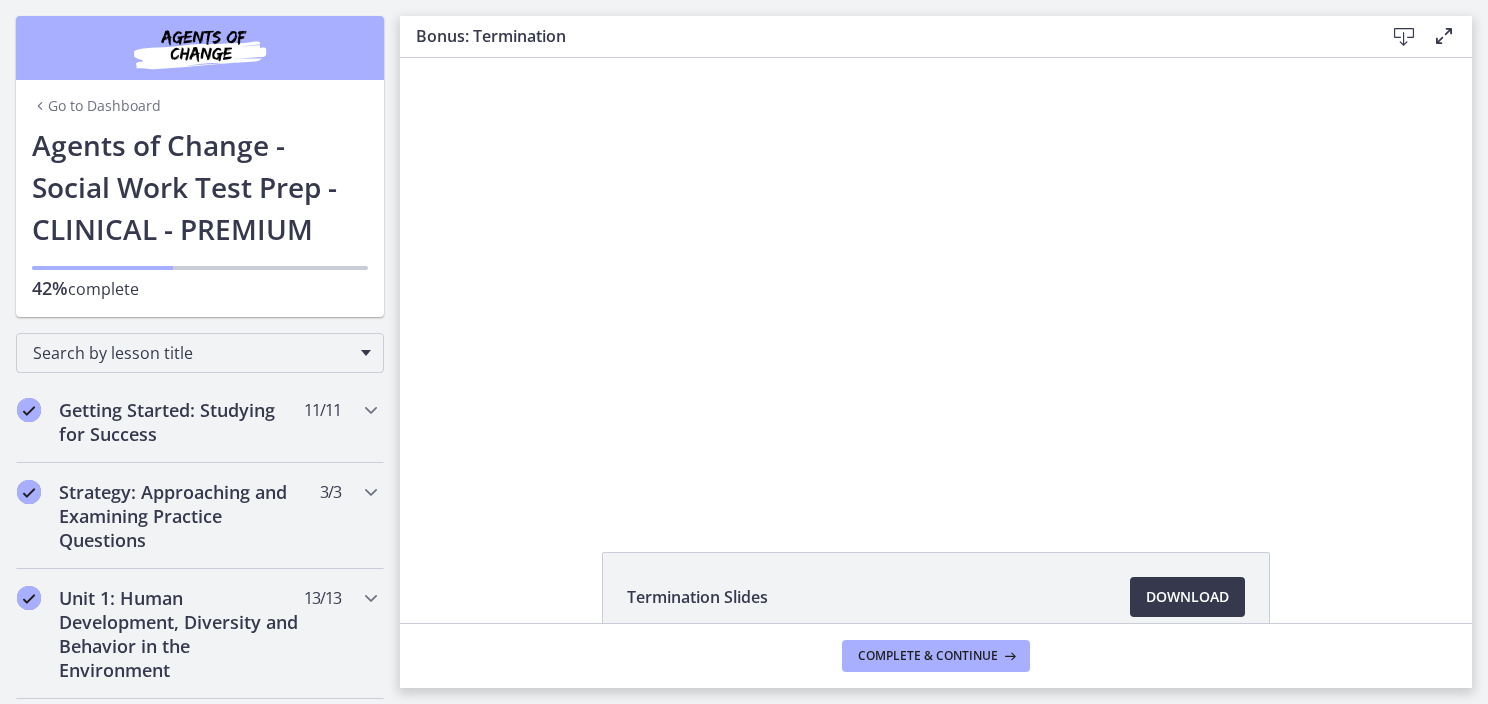 scroll, scrollTop: 0, scrollLeft: 0, axis: both 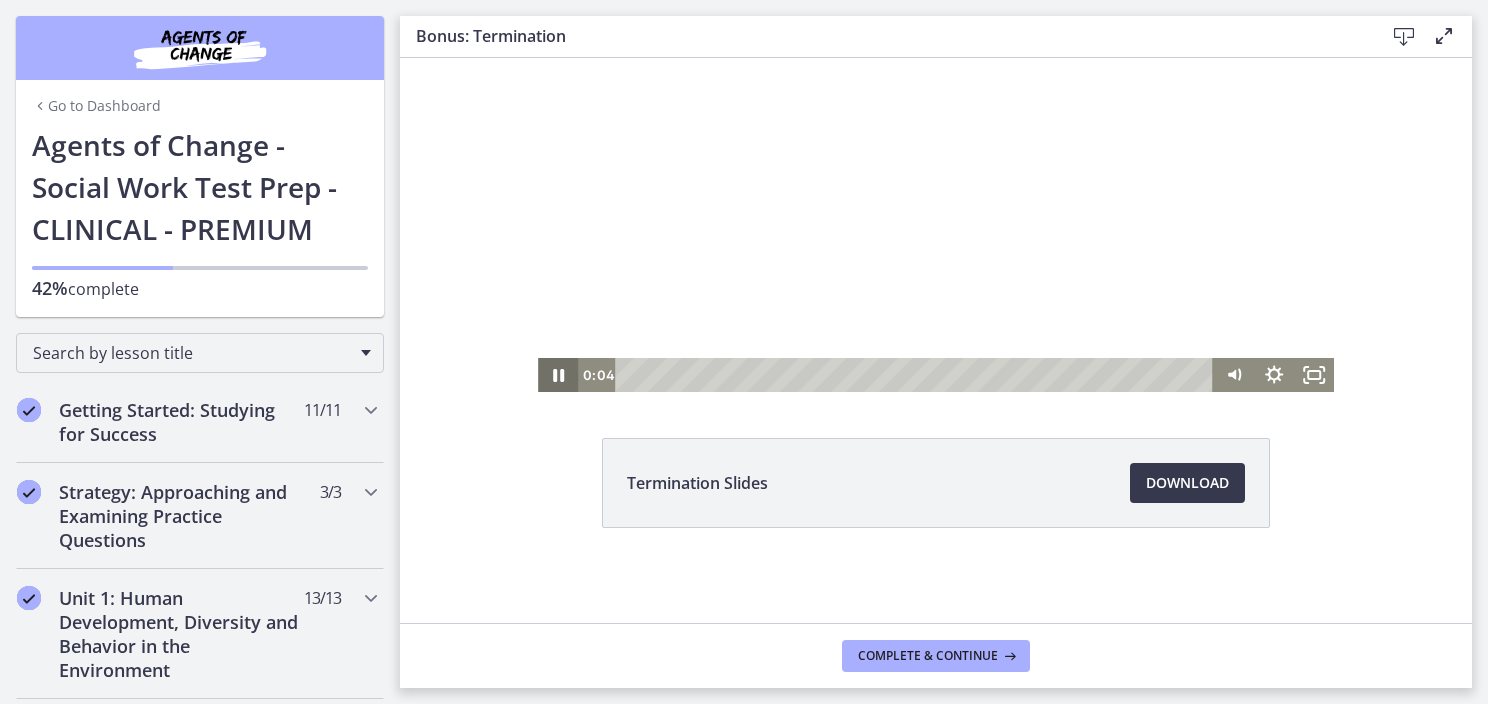 click 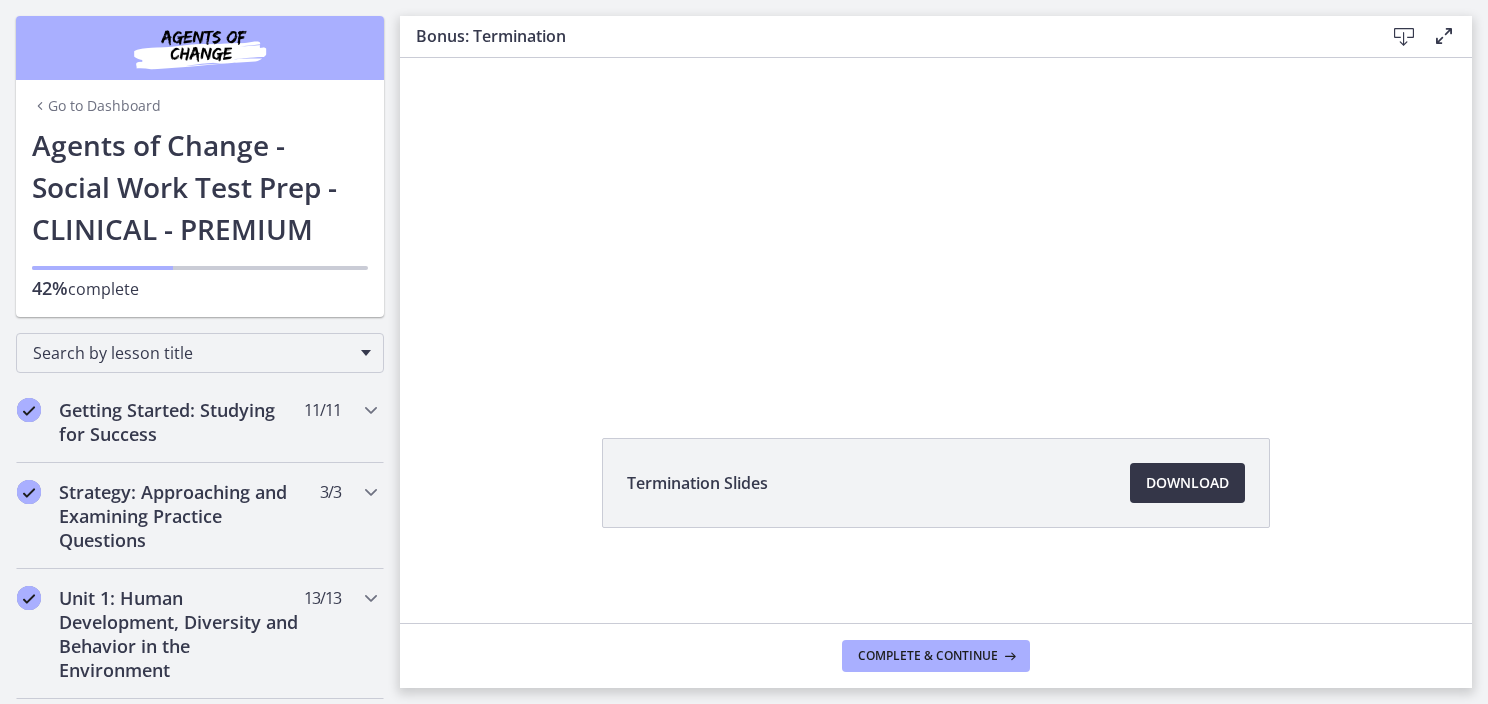 click on "Download
Opens in a new window" at bounding box center [1187, 483] 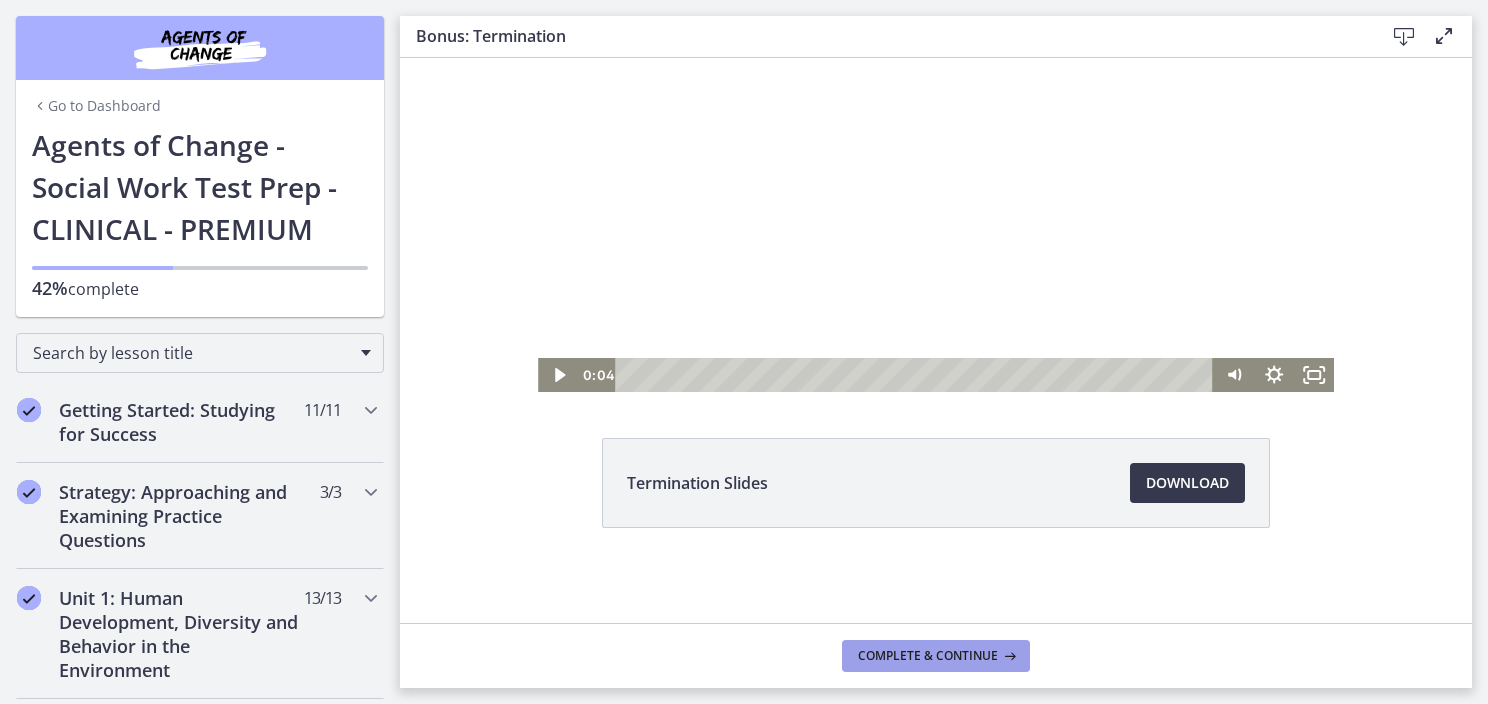 click on "Complete & continue" at bounding box center (936, 656) 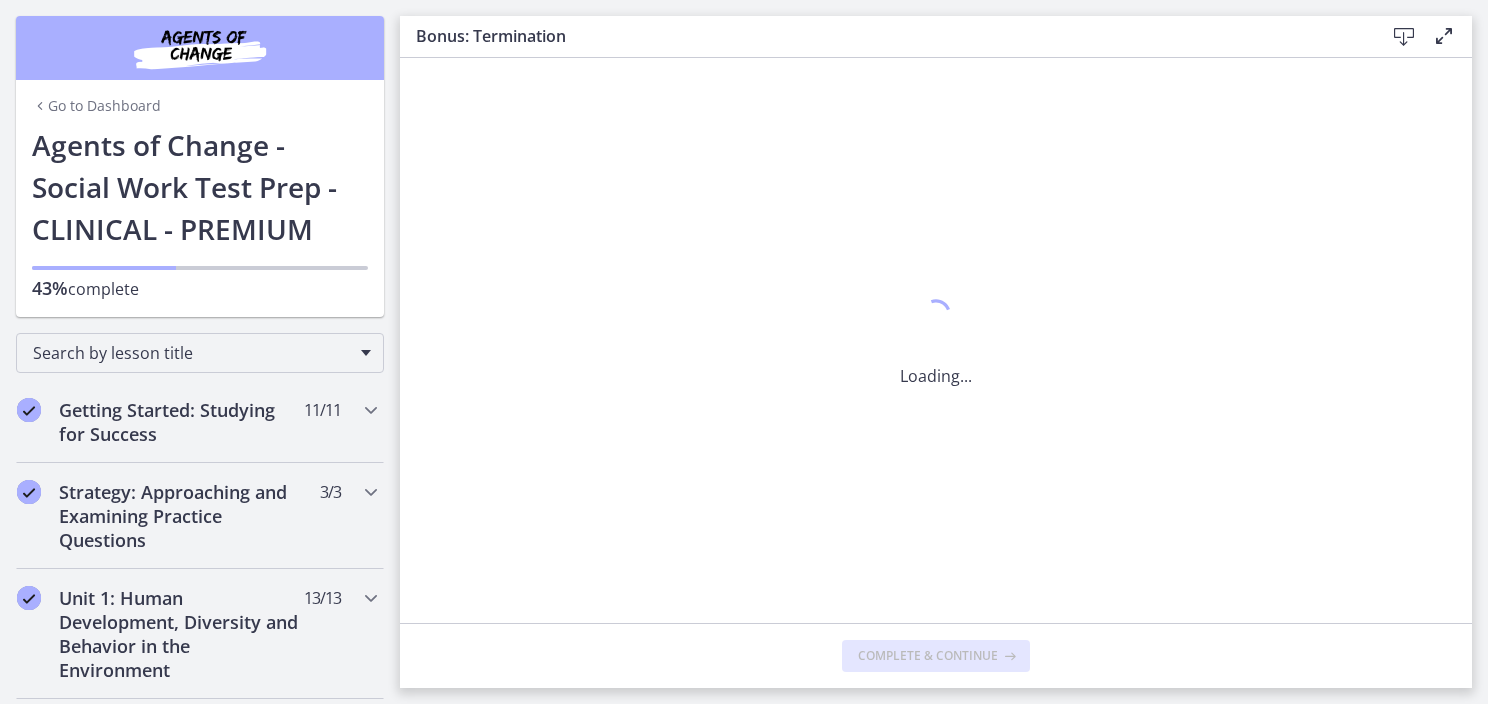 scroll, scrollTop: 0, scrollLeft: 0, axis: both 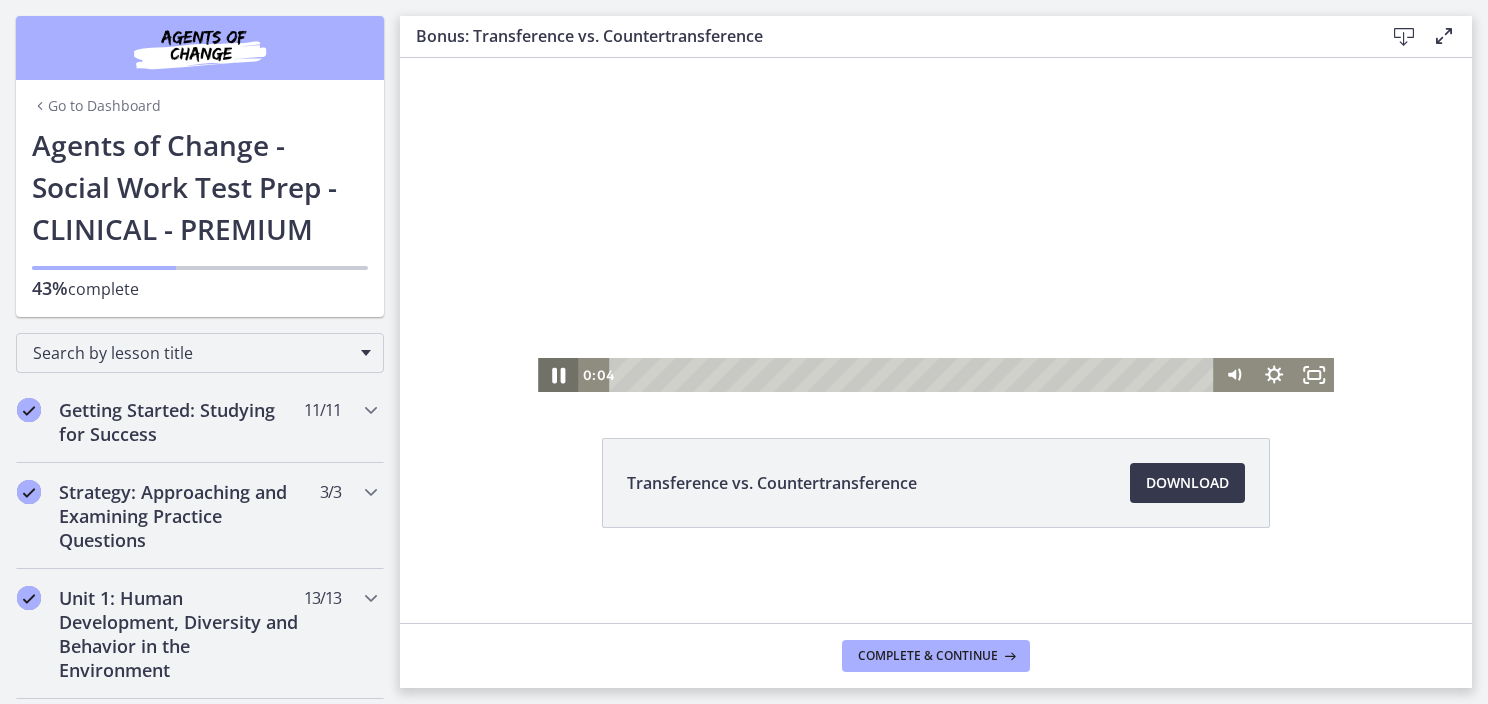 click 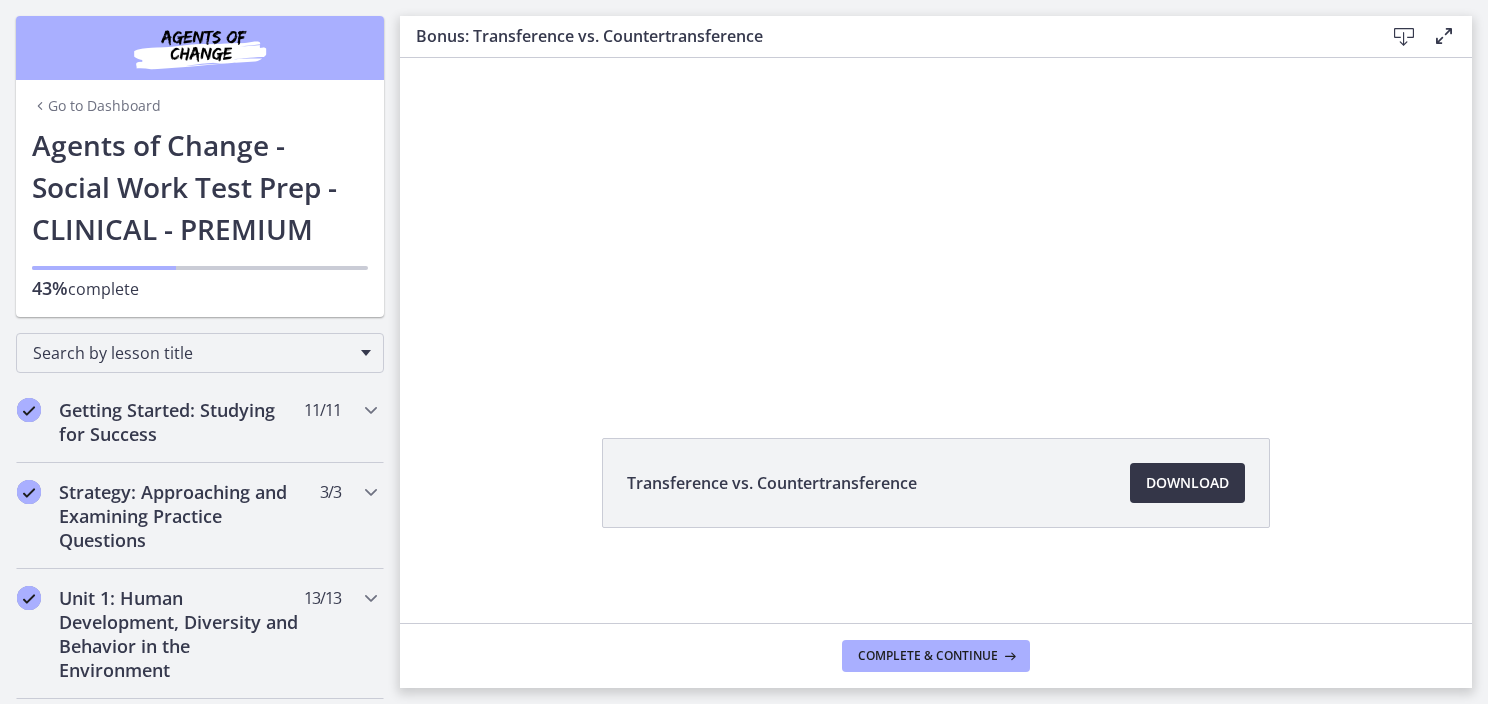 click on "Download
Opens in a new window" at bounding box center [1187, 483] 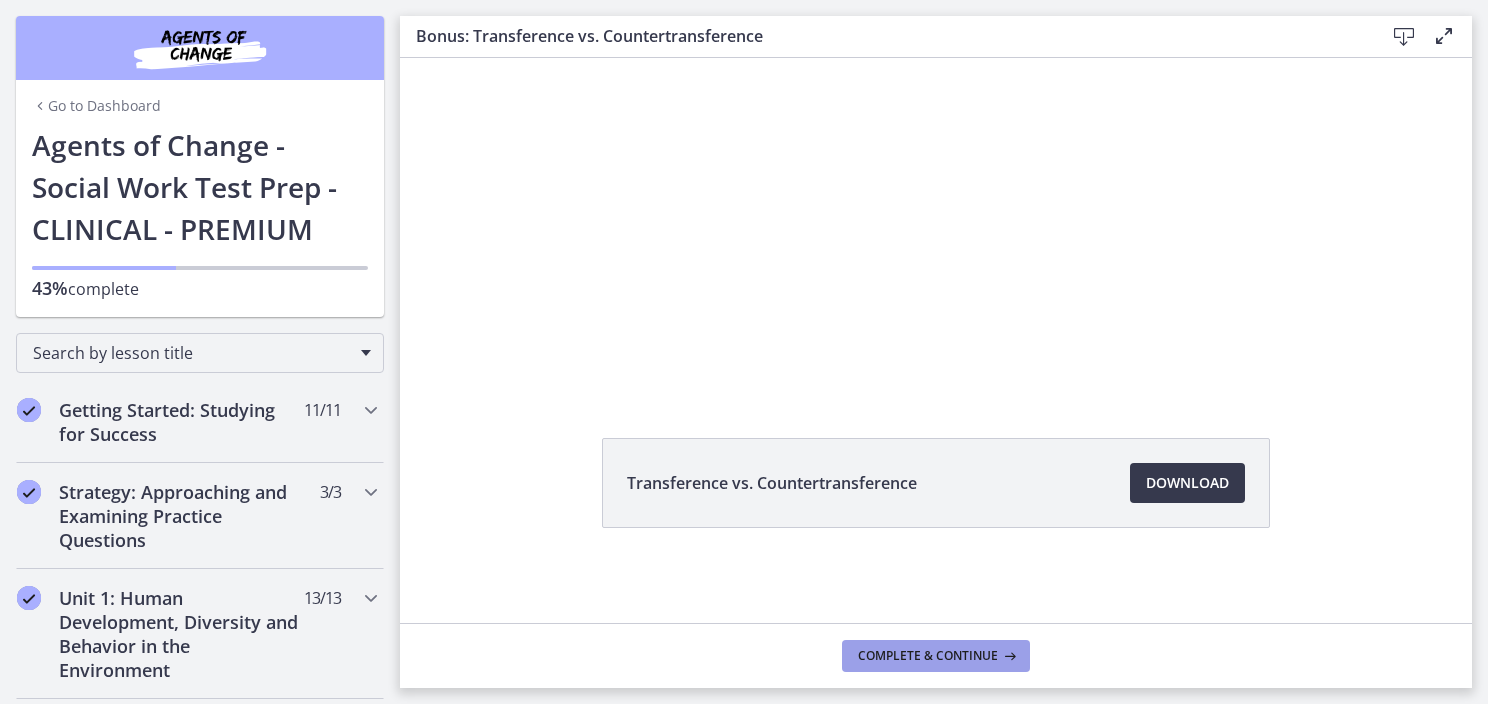 click on "Complete & continue" at bounding box center (928, 656) 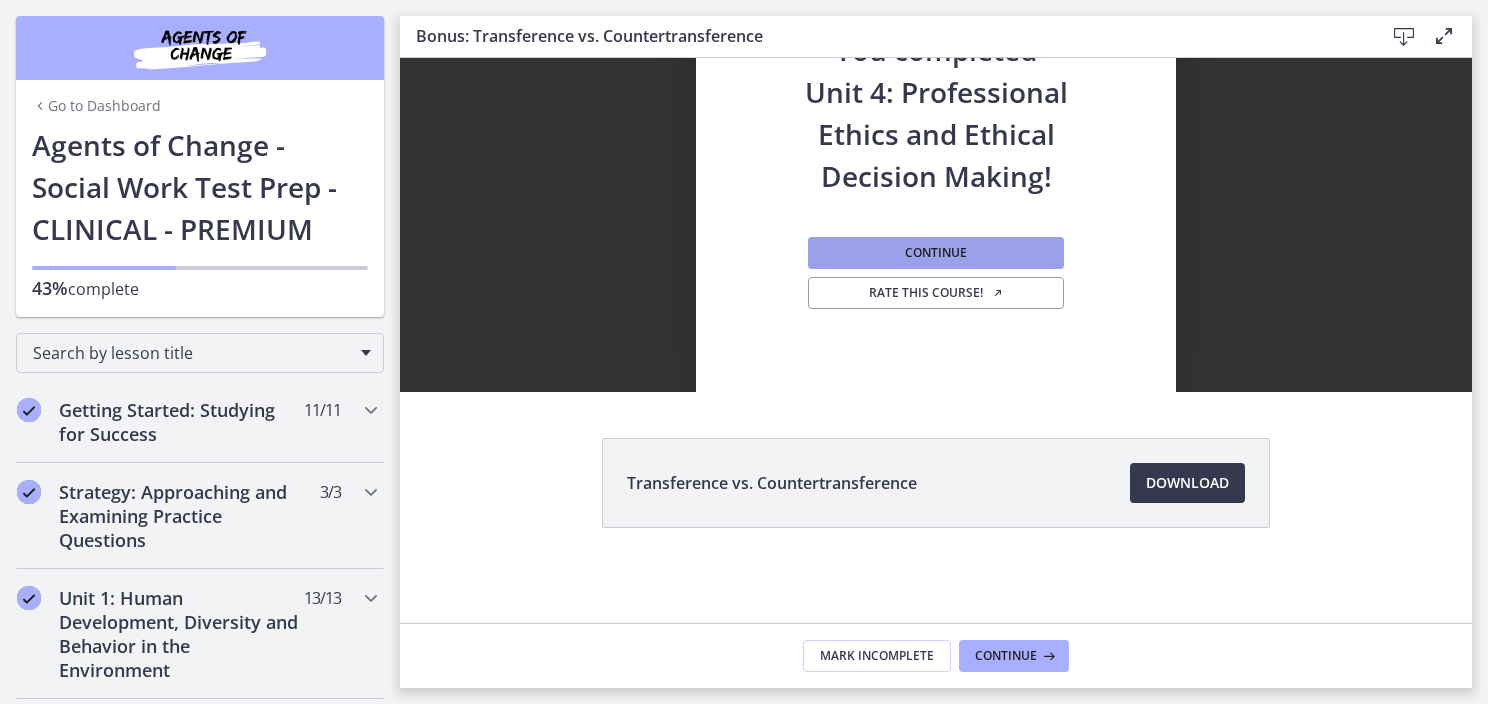 click on "Continue" at bounding box center (936, 253) 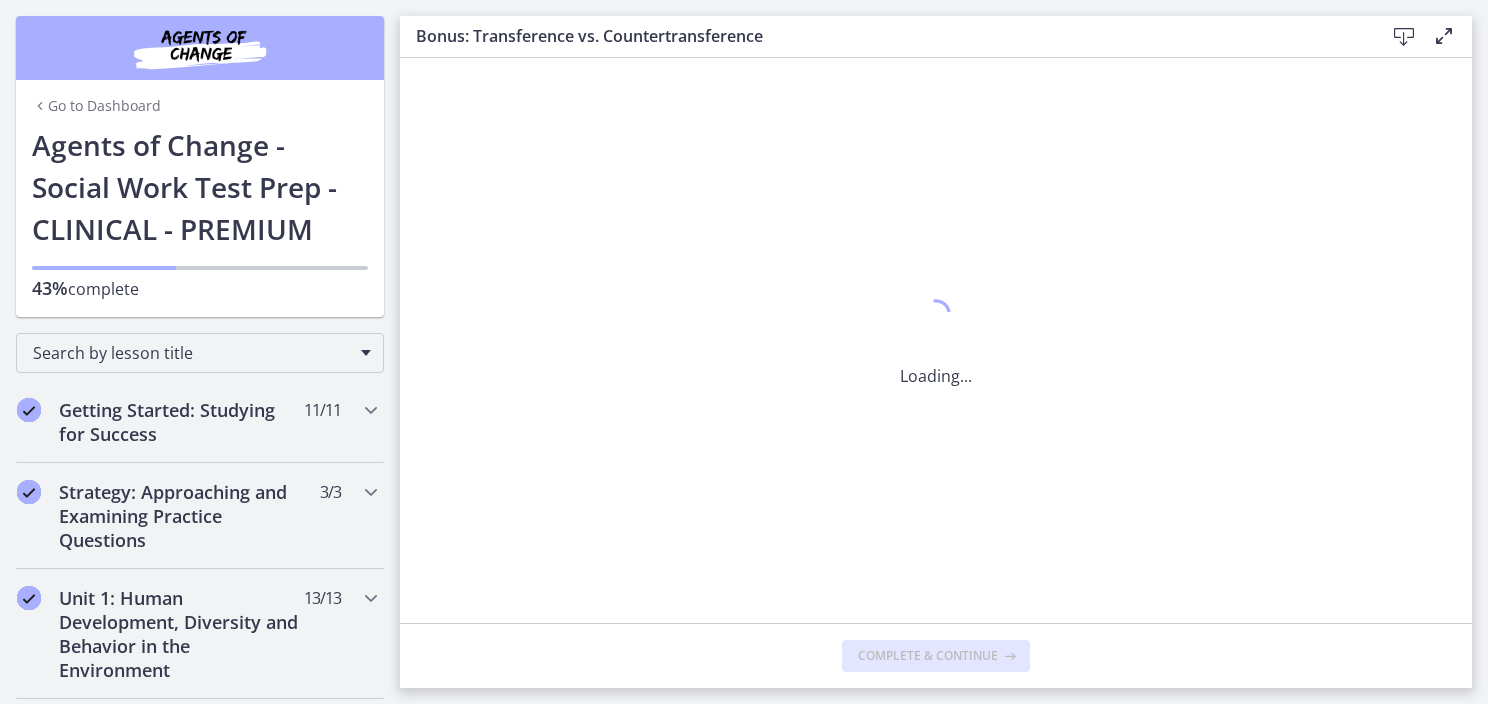 scroll, scrollTop: 0, scrollLeft: 0, axis: both 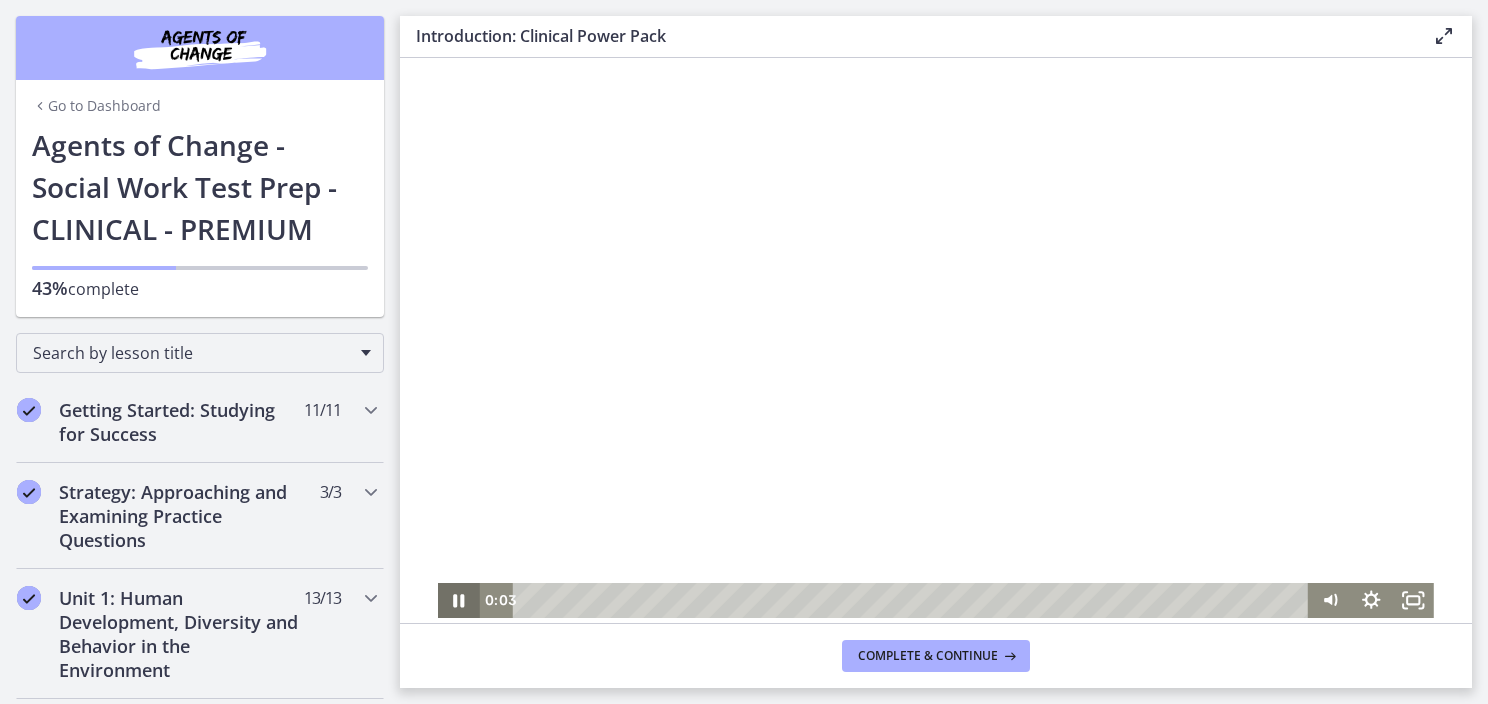 click 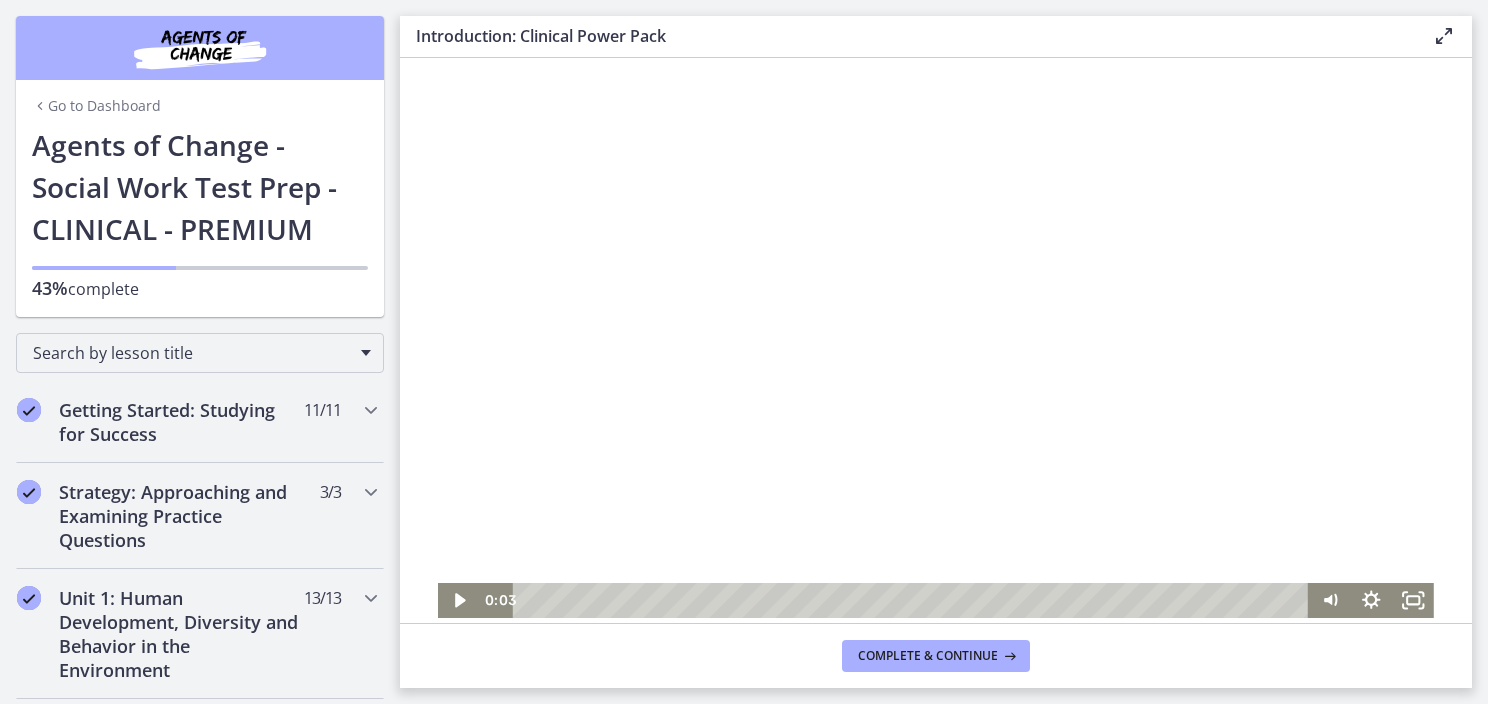 scroll, scrollTop: 0, scrollLeft: 0, axis: both 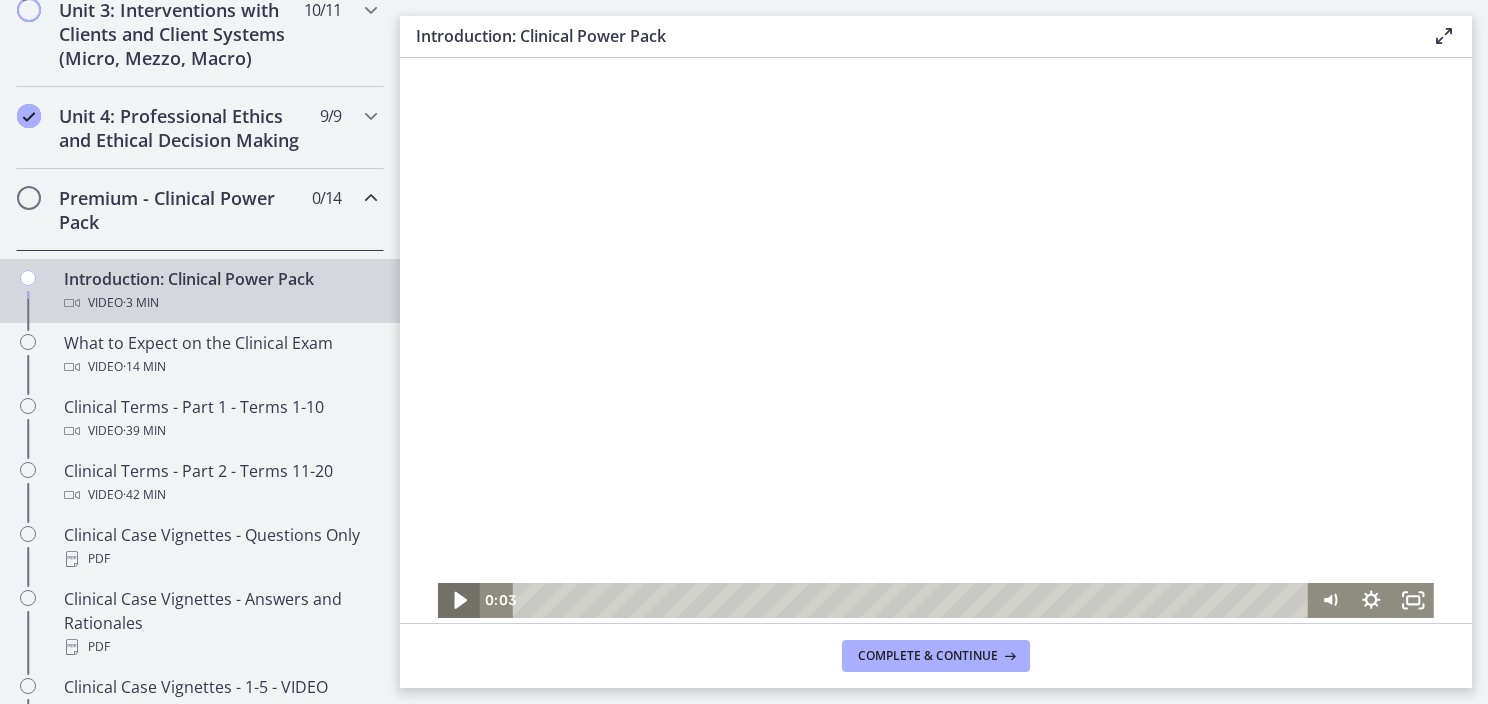 click 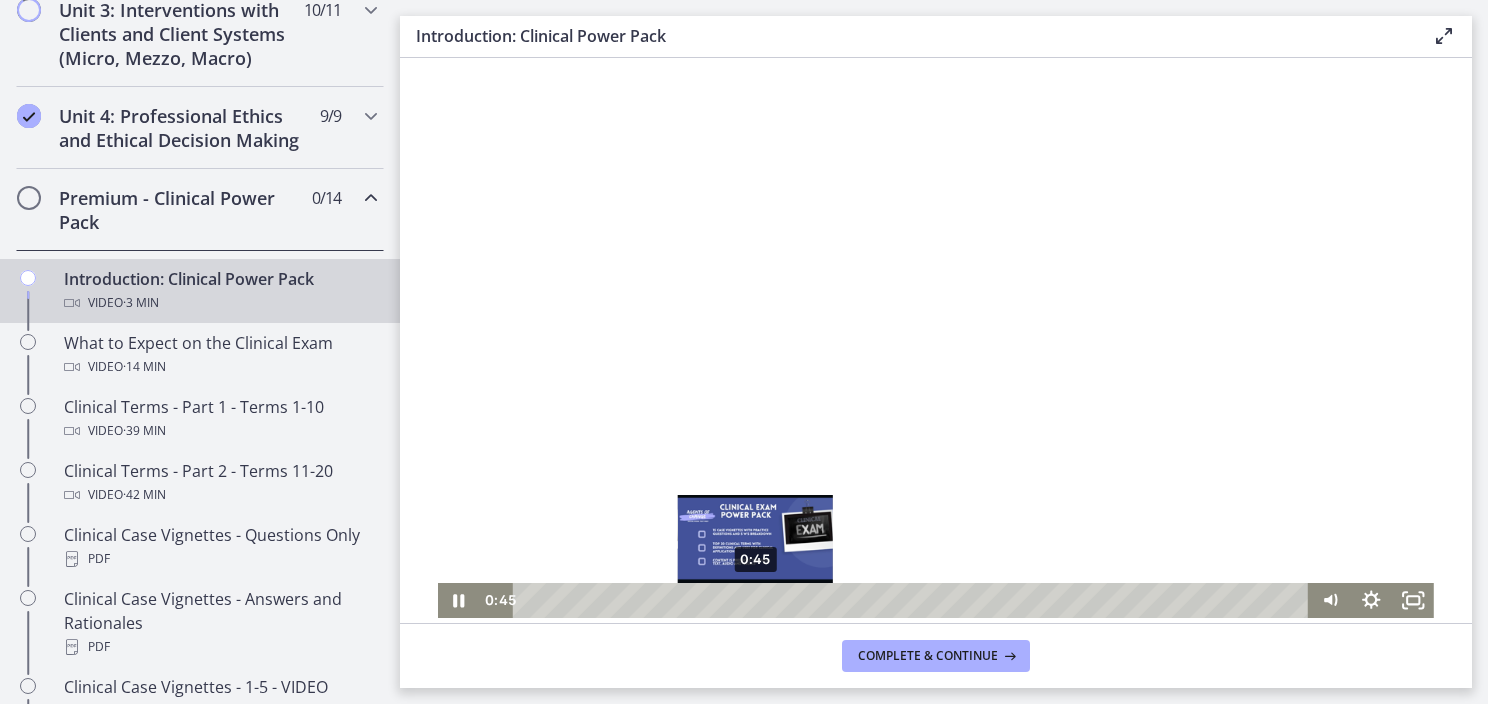 click on "0:45" at bounding box center (913, 600) 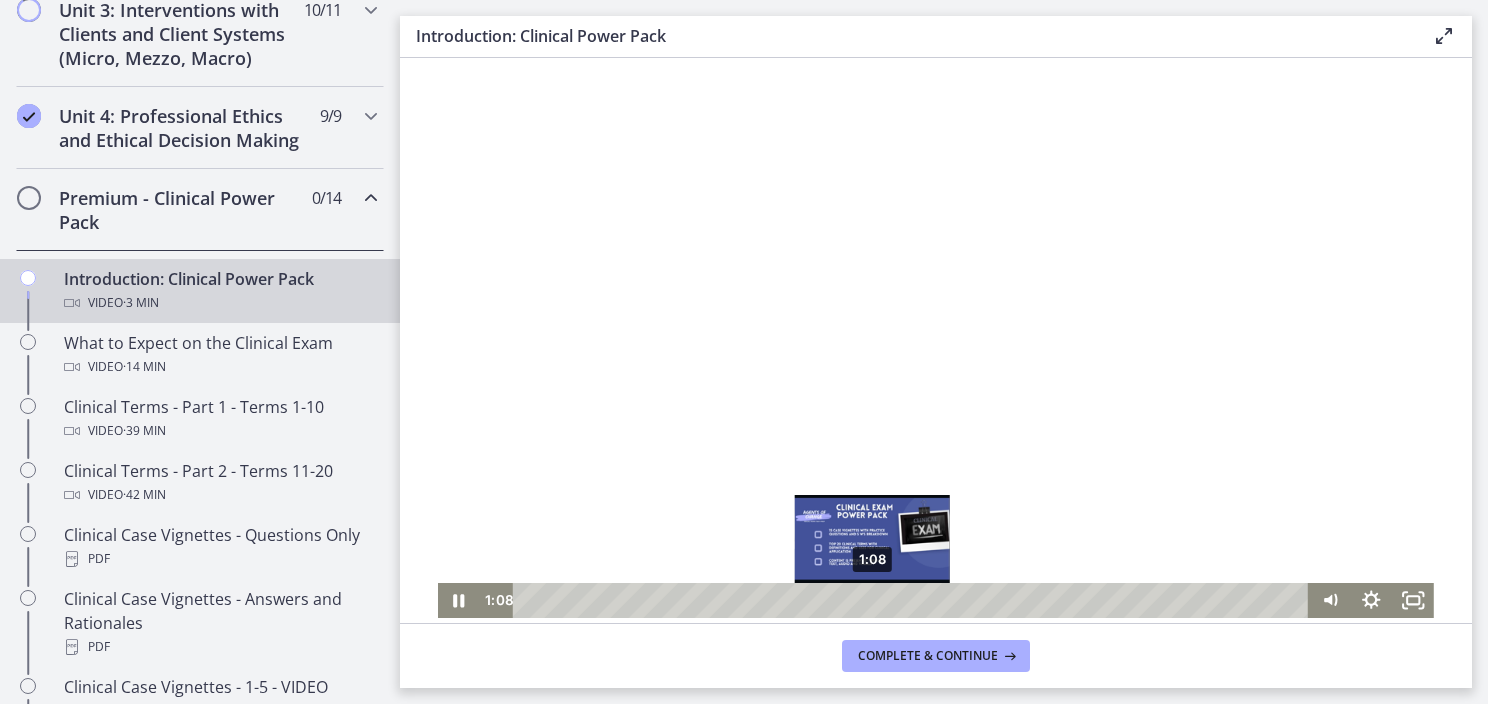 click on "1:08" at bounding box center [913, 600] 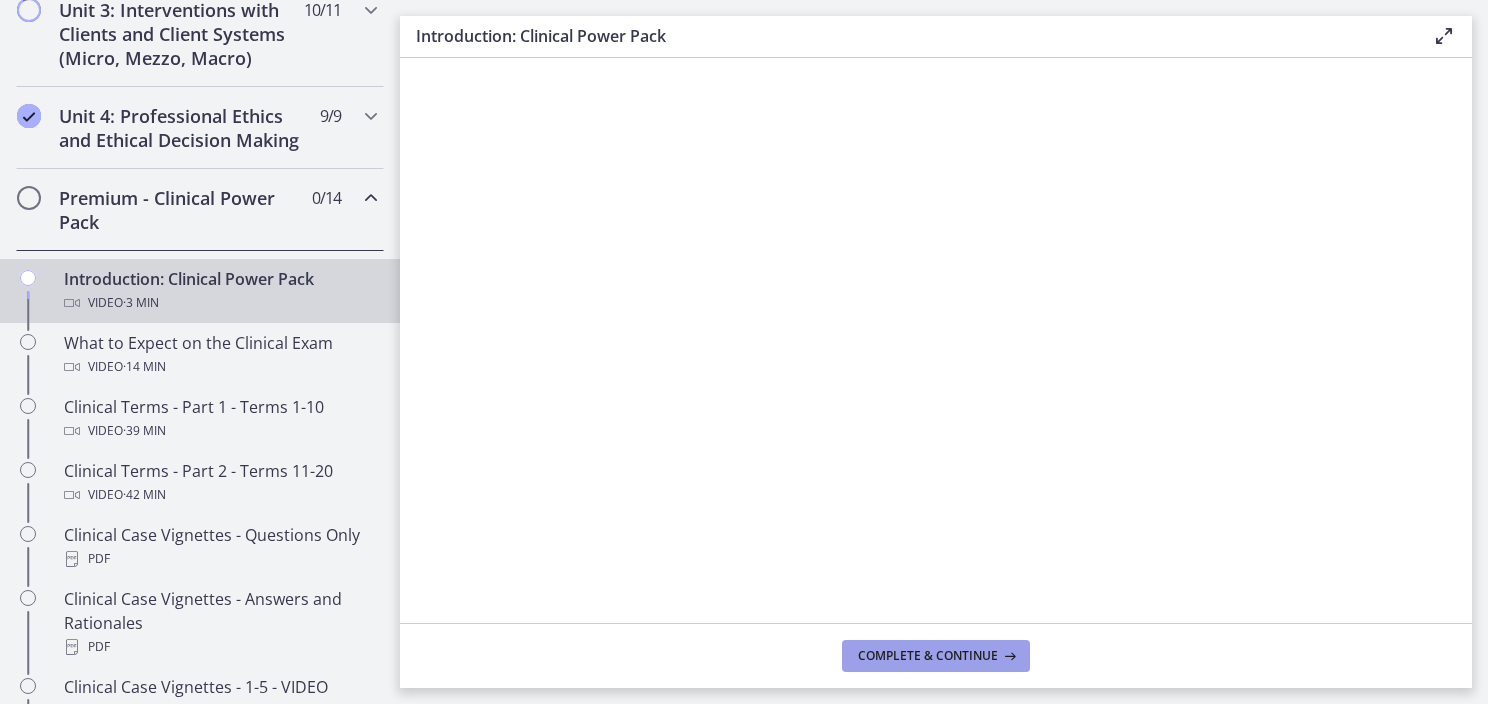 click on "Complete & continue" at bounding box center [928, 656] 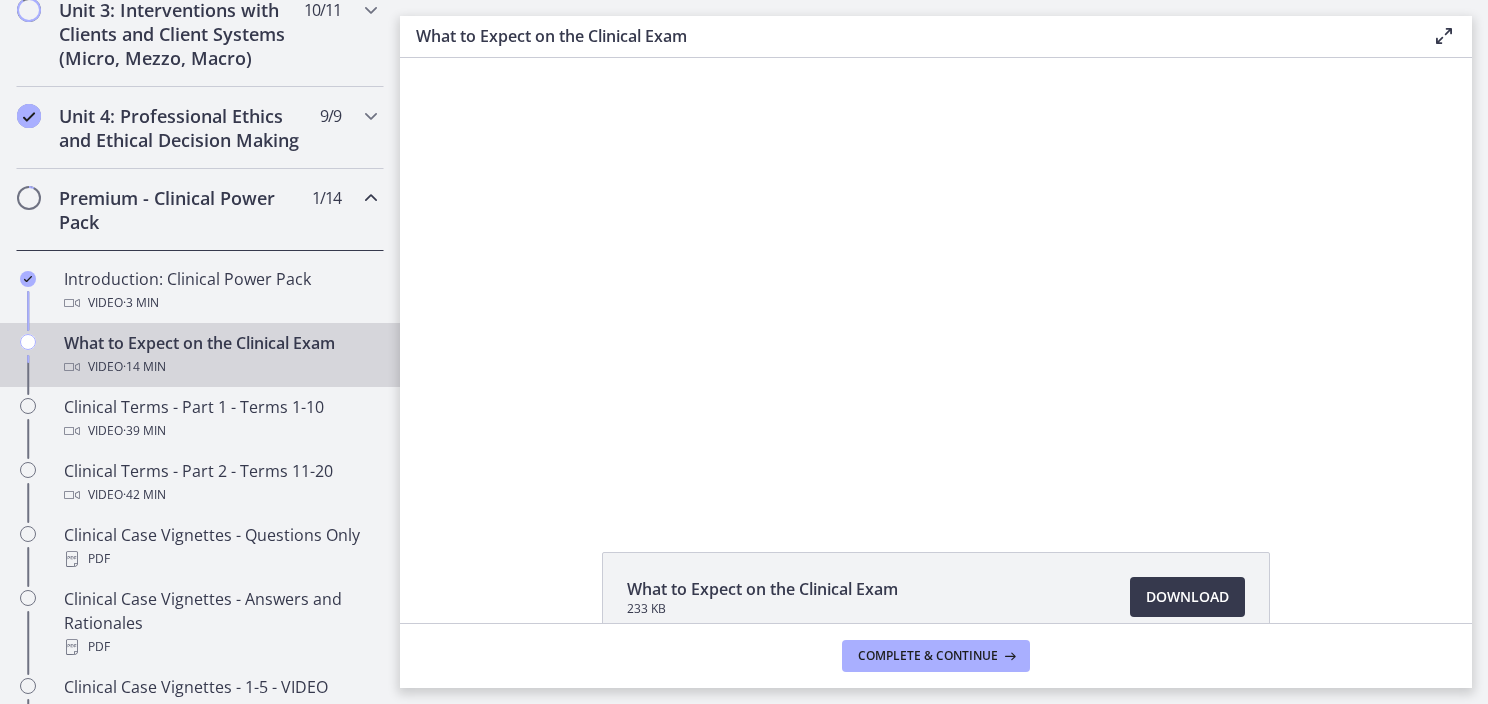 scroll, scrollTop: 0, scrollLeft: 0, axis: both 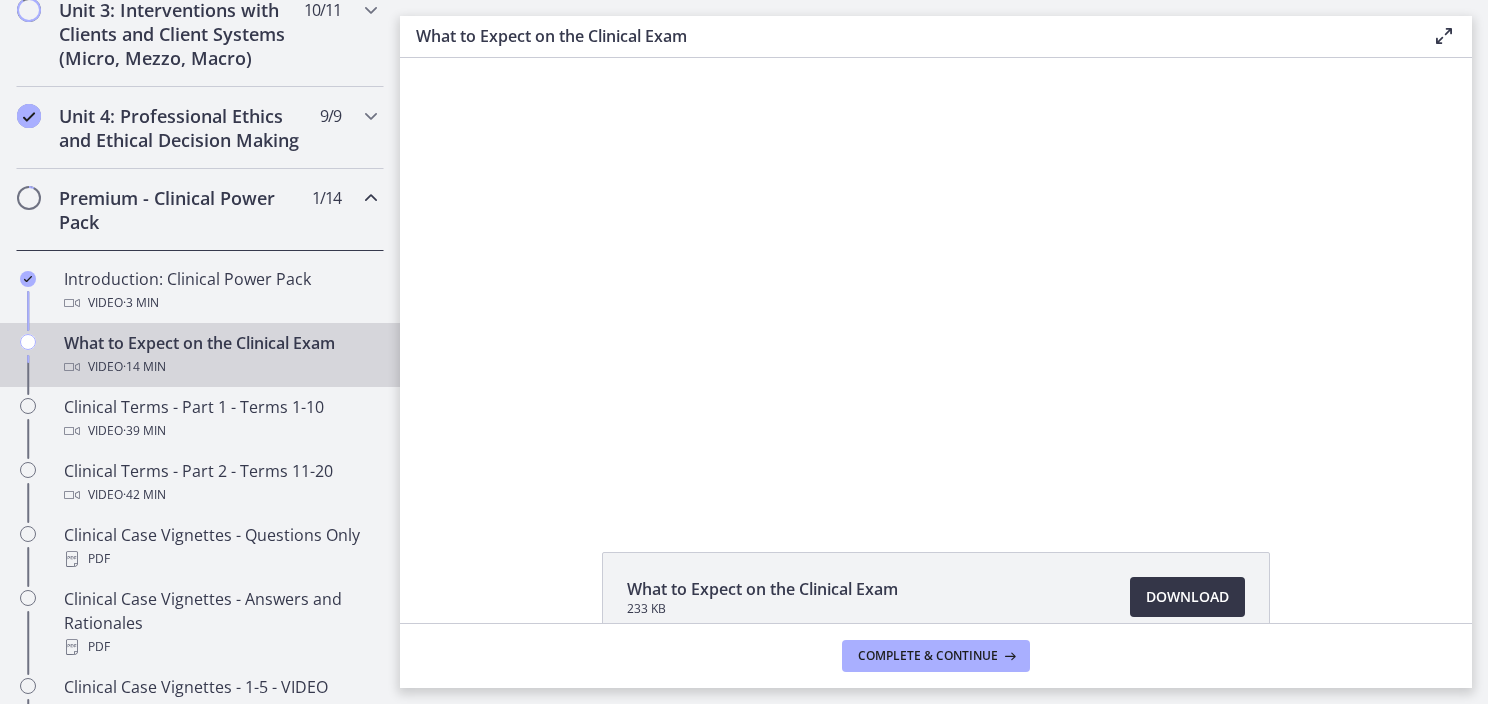 click on "Download
Opens in a new window" at bounding box center (1187, 597) 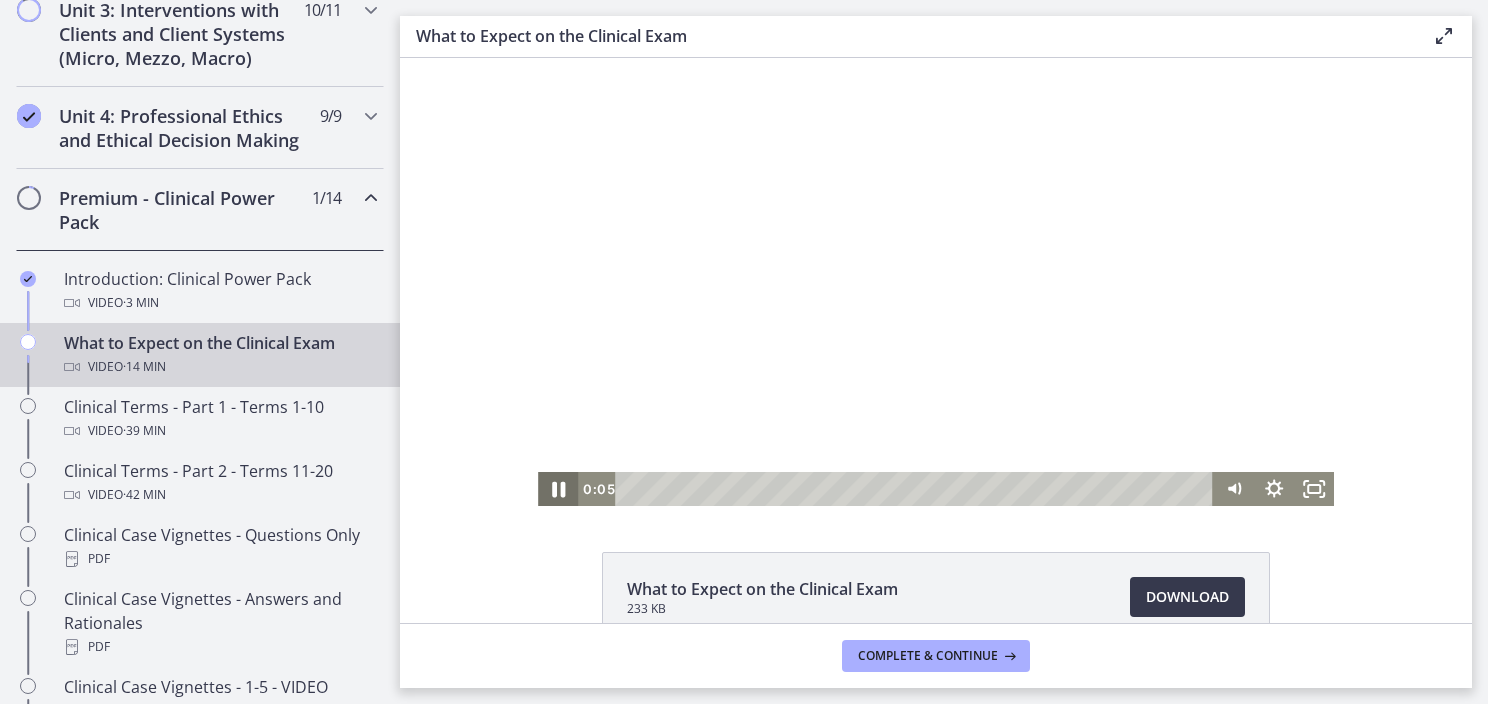 click 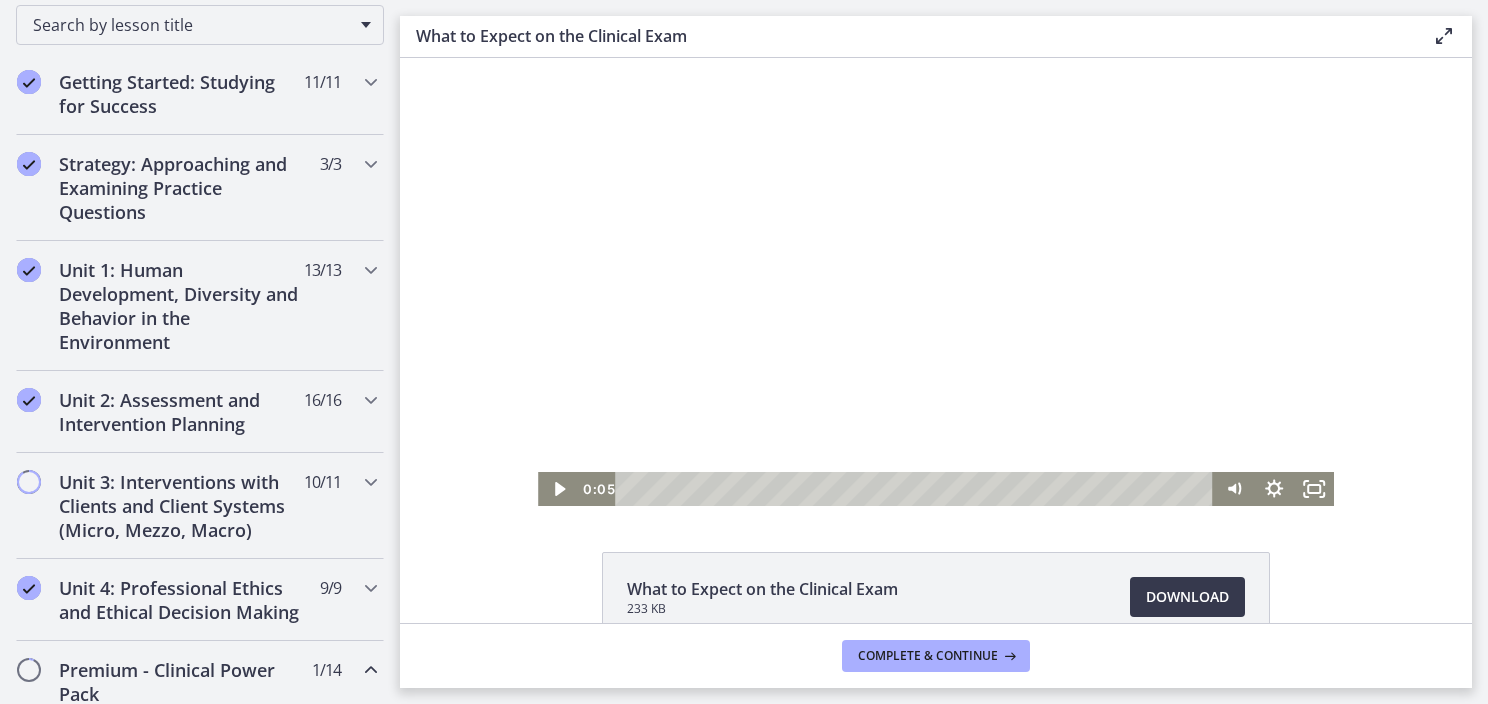 scroll, scrollTop: 428, scrollLeft: 0, axis: vertical 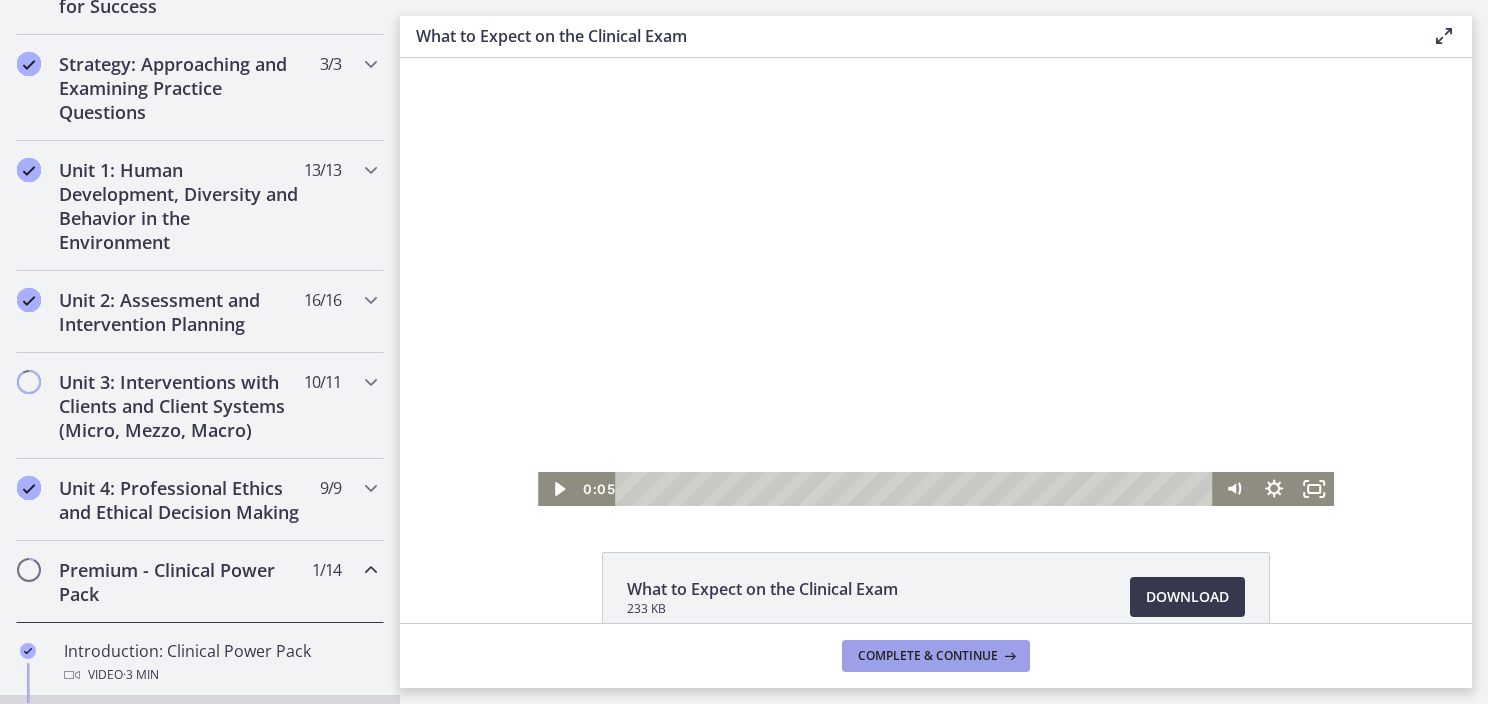 click on "Complete & continue" at bounding box center (928, 656) 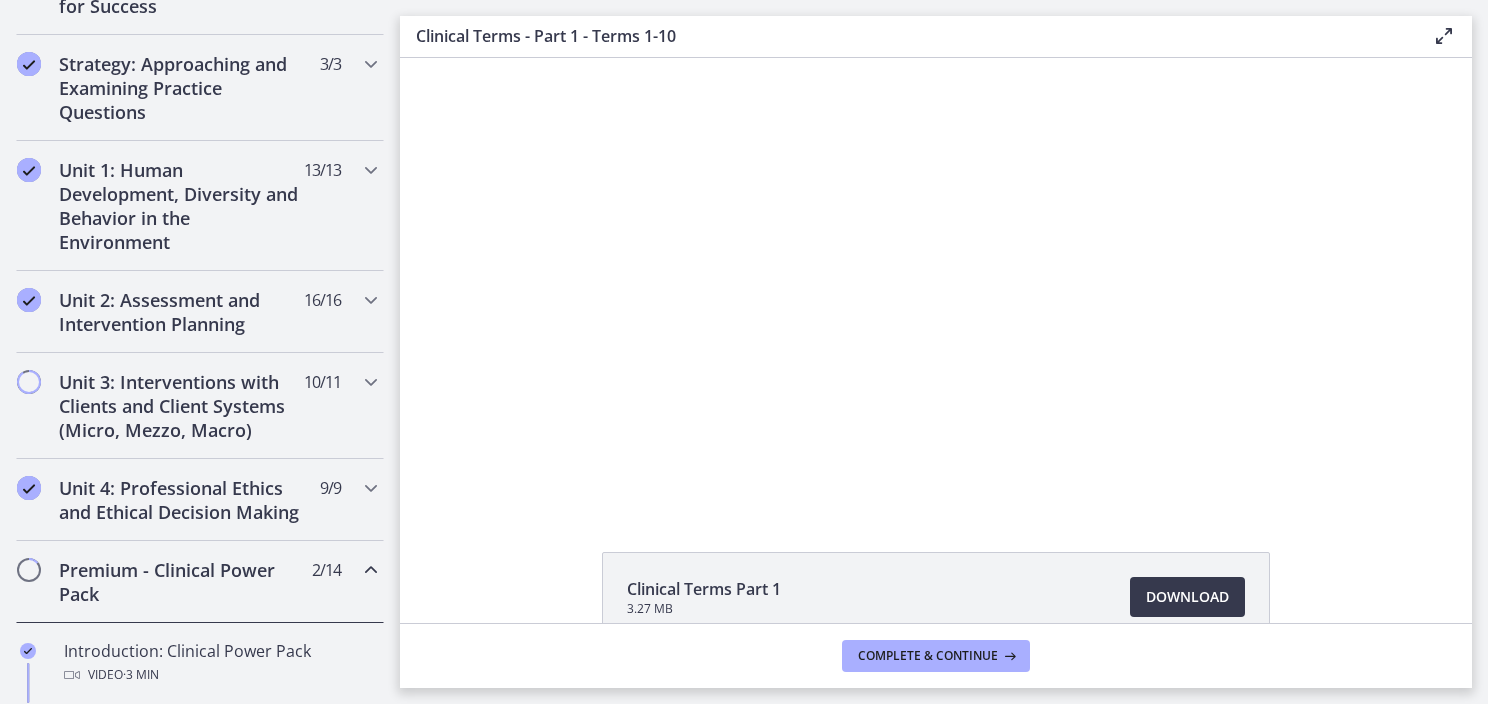 scroll, scrollTop: 0, scrollLeft: 0, axis: both 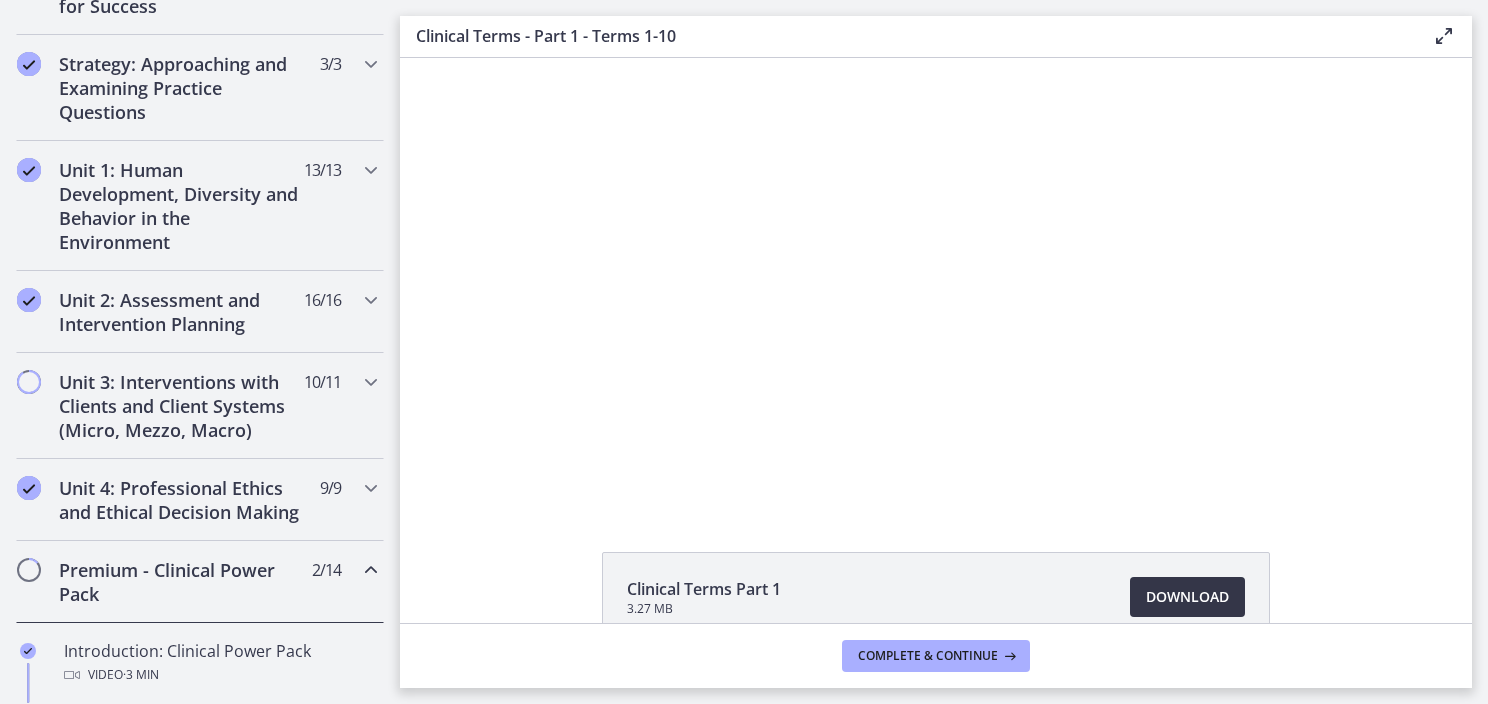 click on "Download
Opens in a new window" at bounding box center (1187, 597) 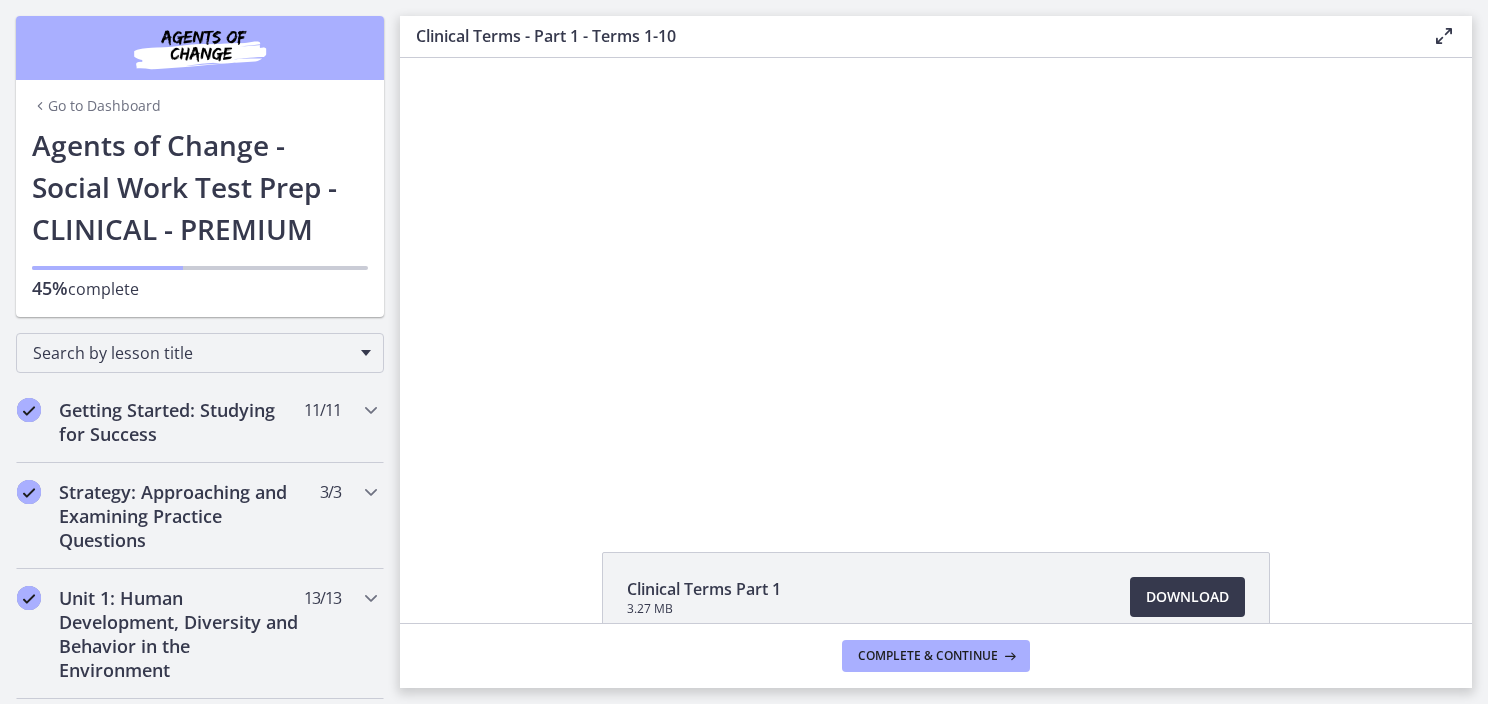 scroll, scrollTop: 0, scrollLeft: 0, axis: both 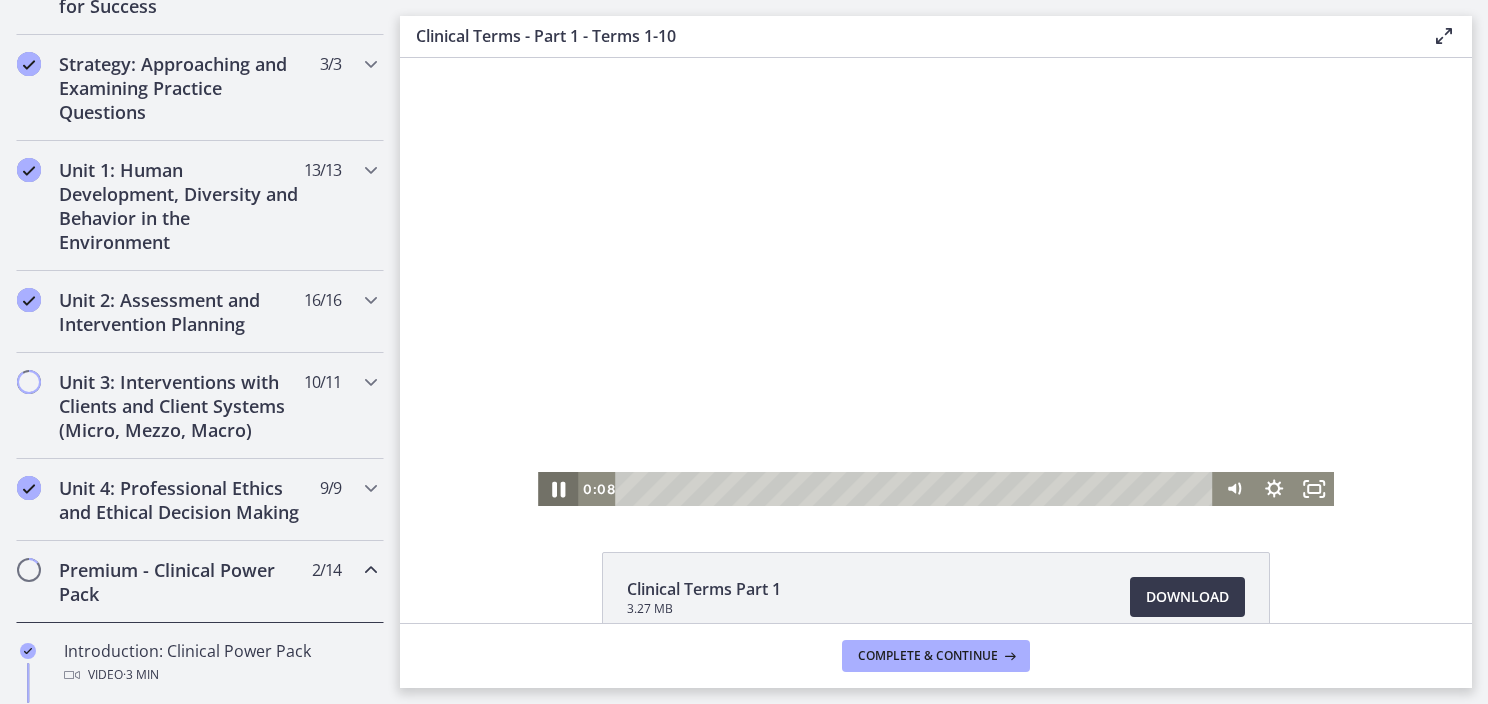 click 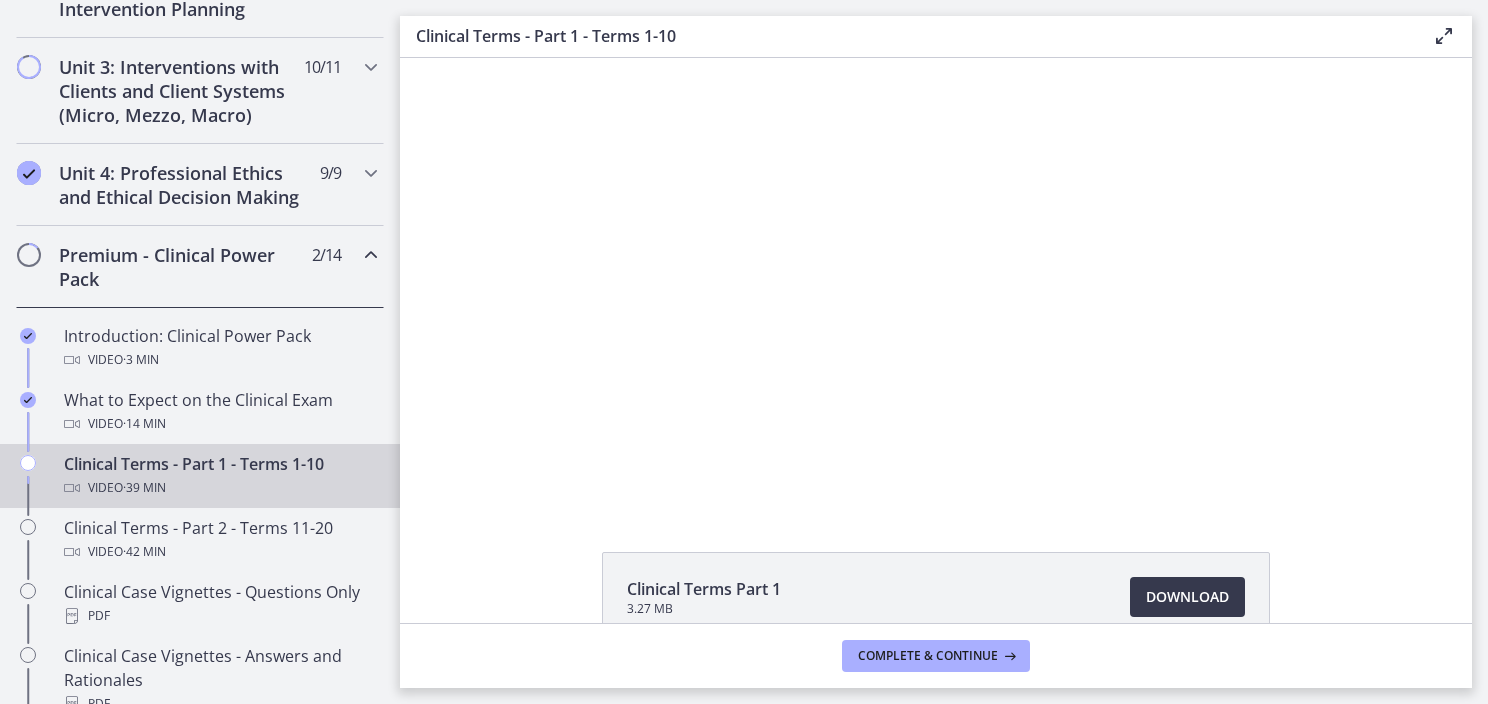 scroll, scrollTop: 800, scrollLeft: 0, axis: vertical 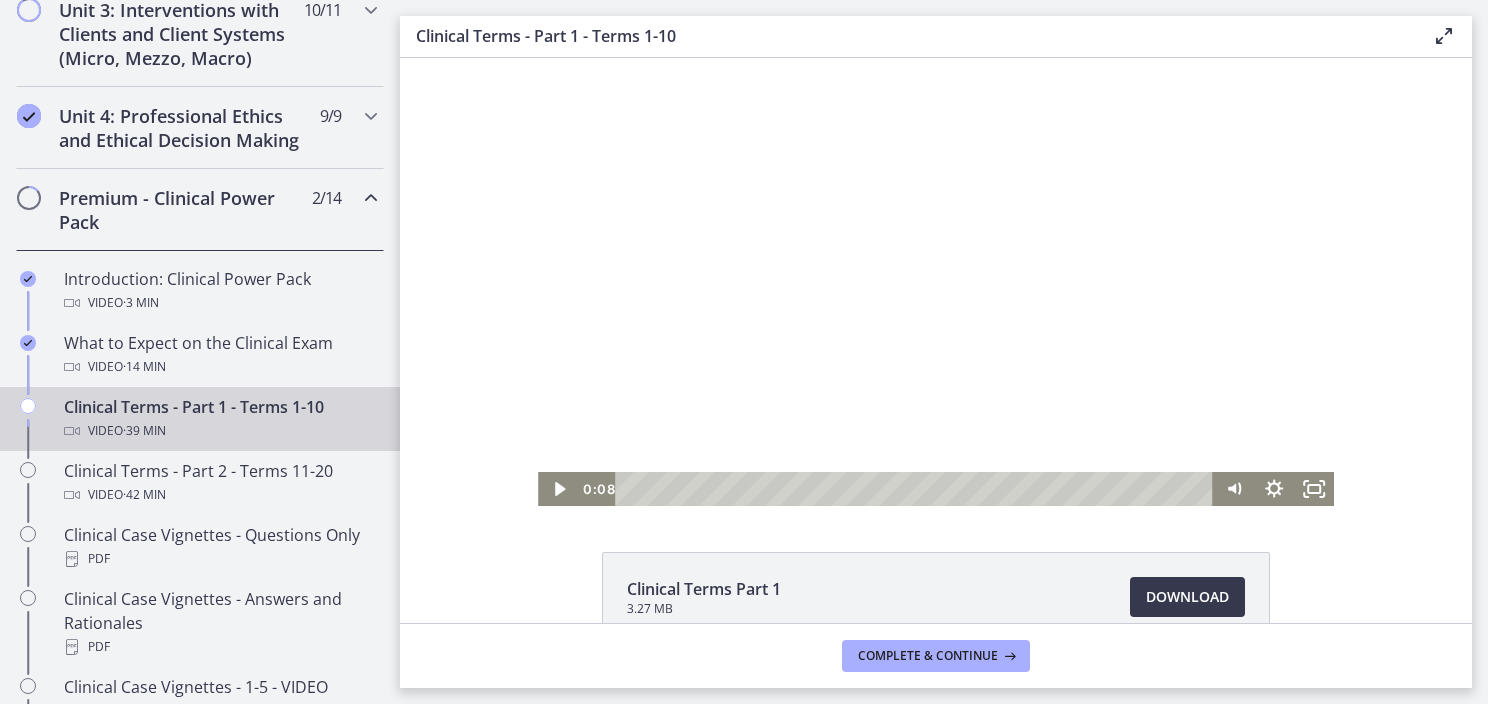 click at bounding box center (936, 282) 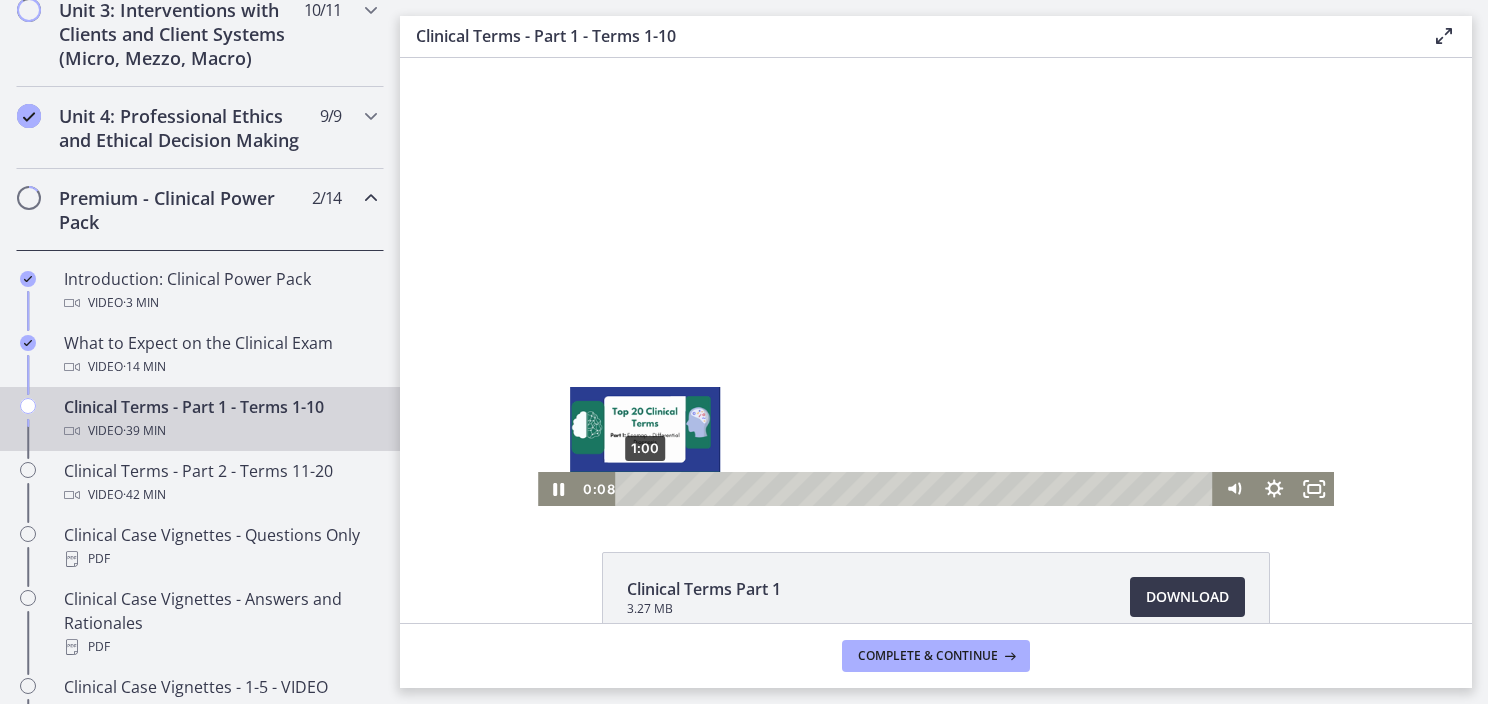 click on "1:00" at bounding box center (918, 489) 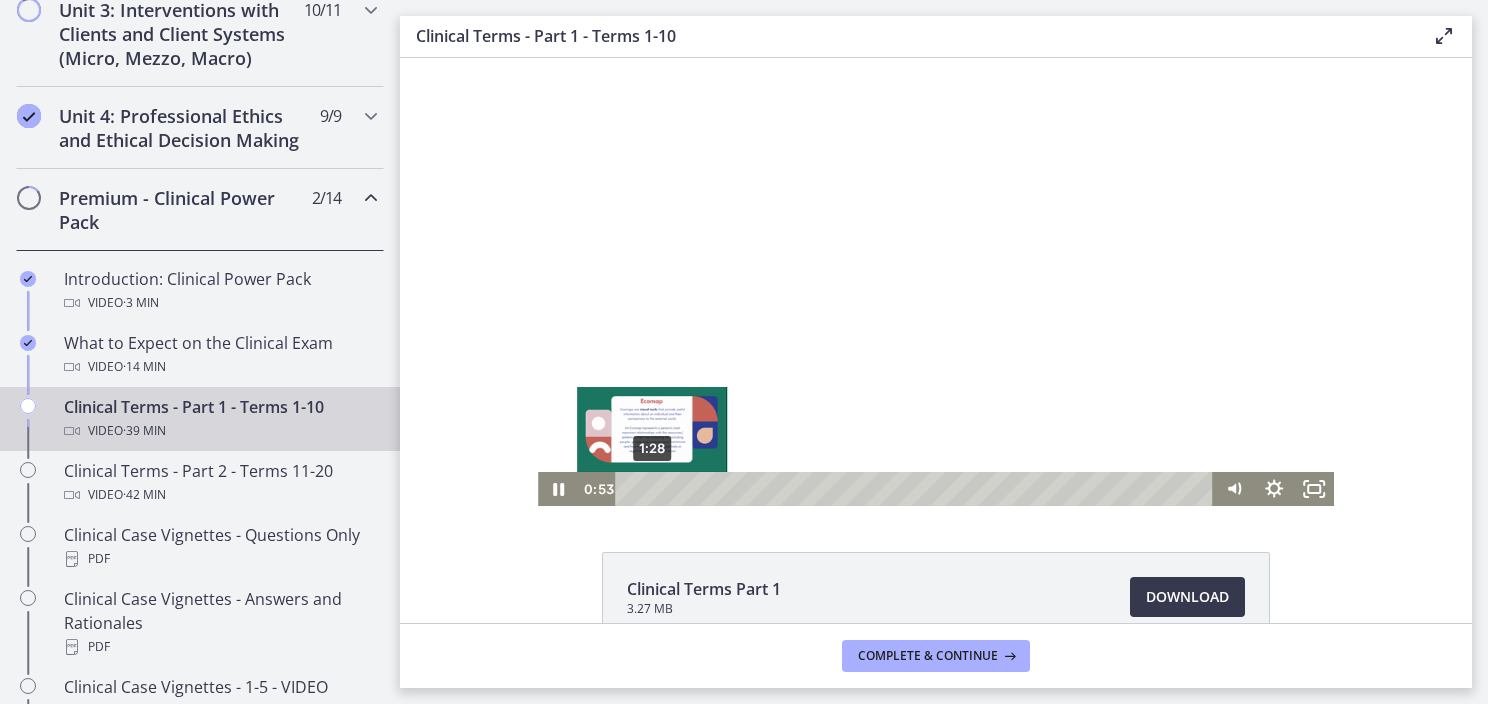 click on "1:28" at bounding box center [918, 489] 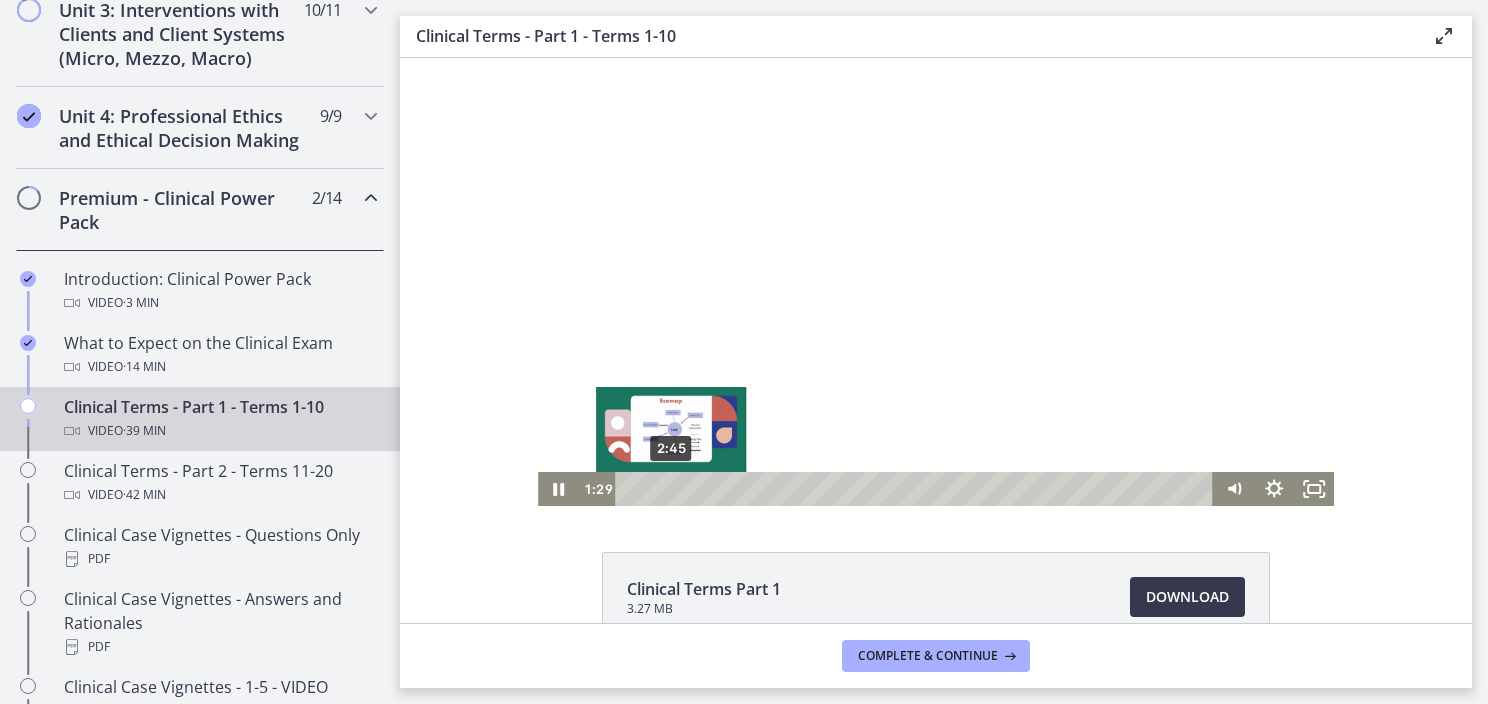 click on "2:45" at bounding box center (918, 489) 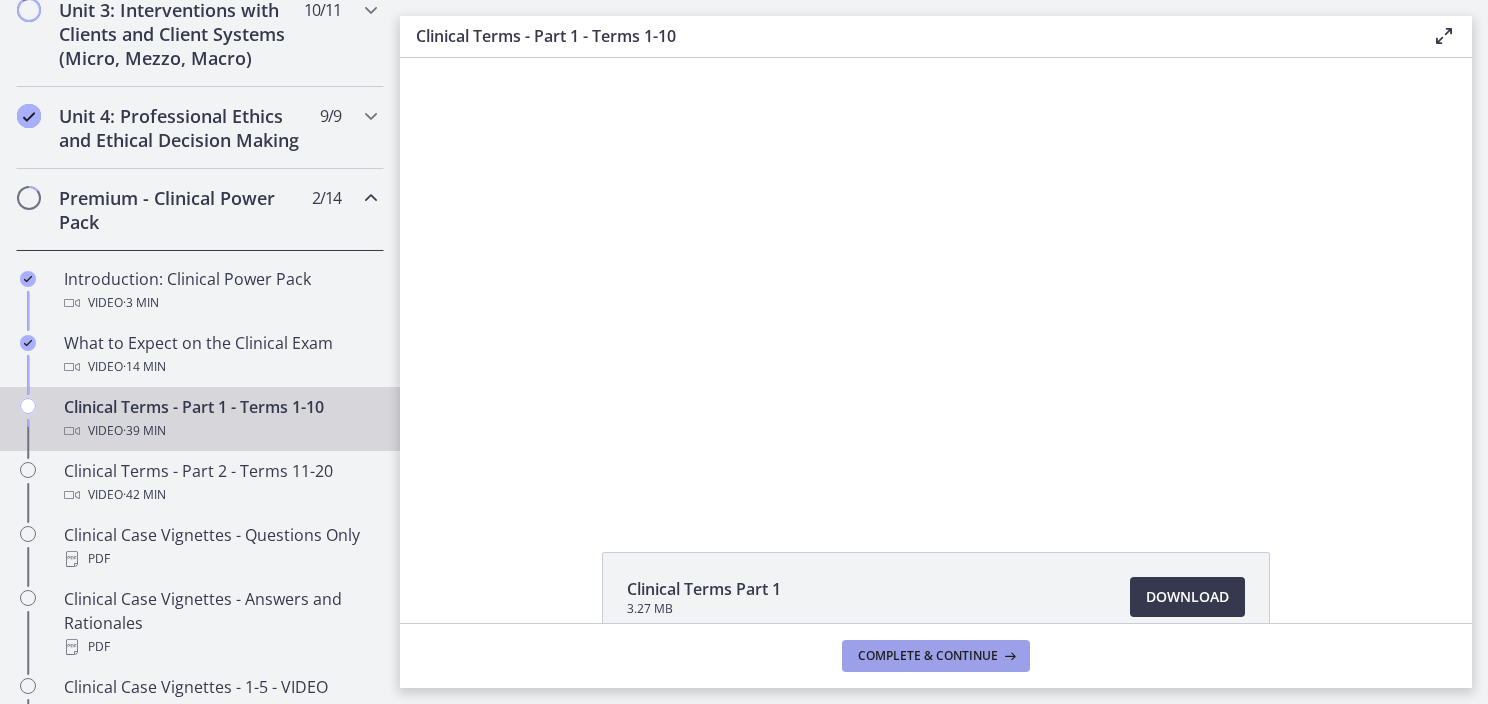 click on "Complete & continue" at bounding box center [936, 656] 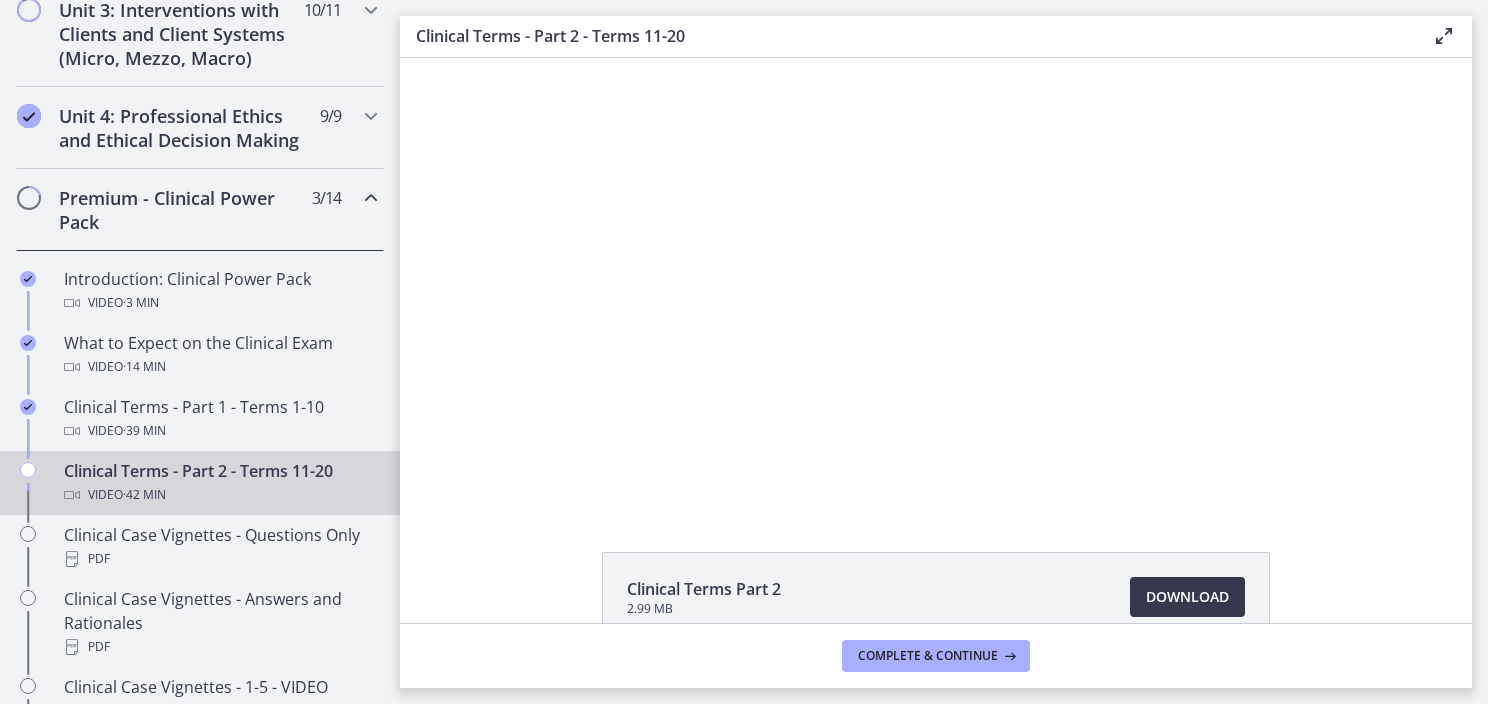 scroll, scrollTop: 0, scrollLeft: 0, axis: both 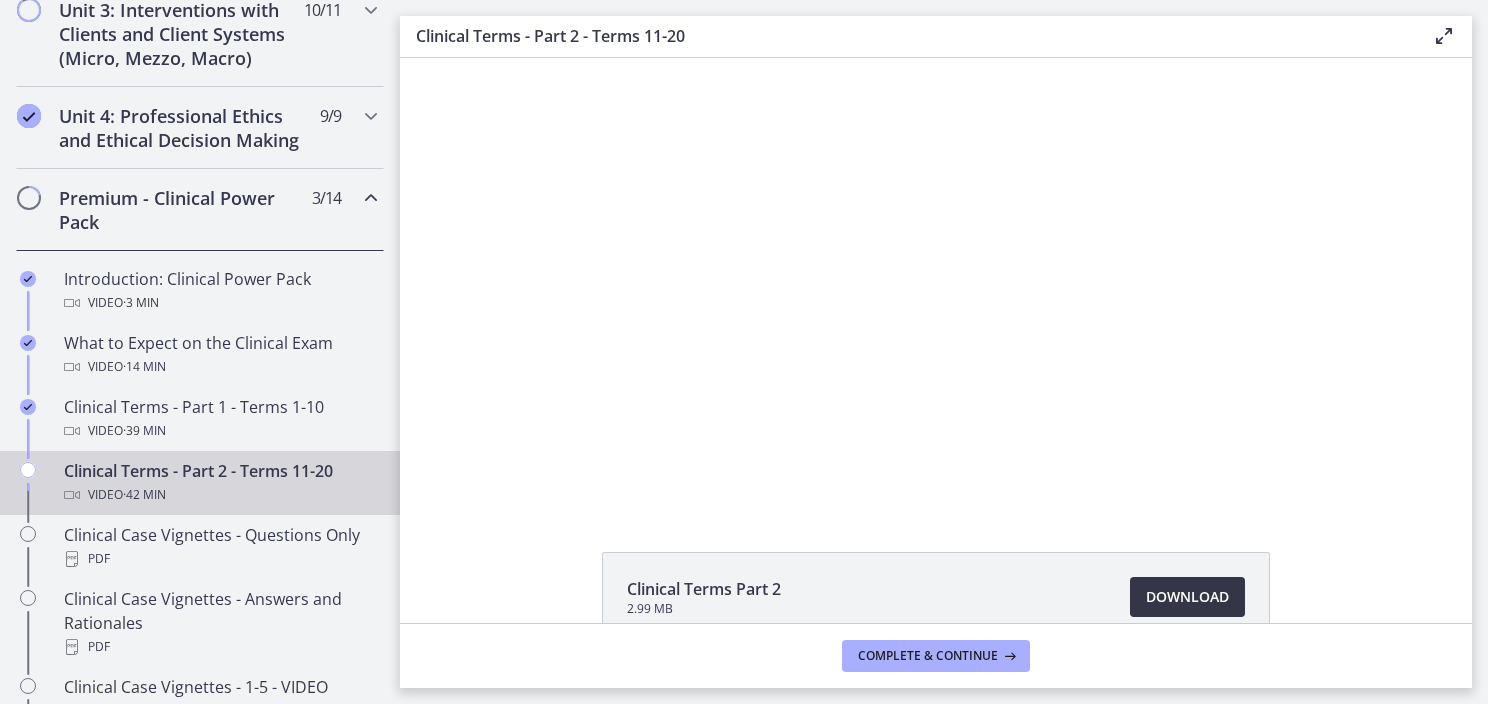 click on "Download
Opens in a new window" at bounding box center [1187, 597] 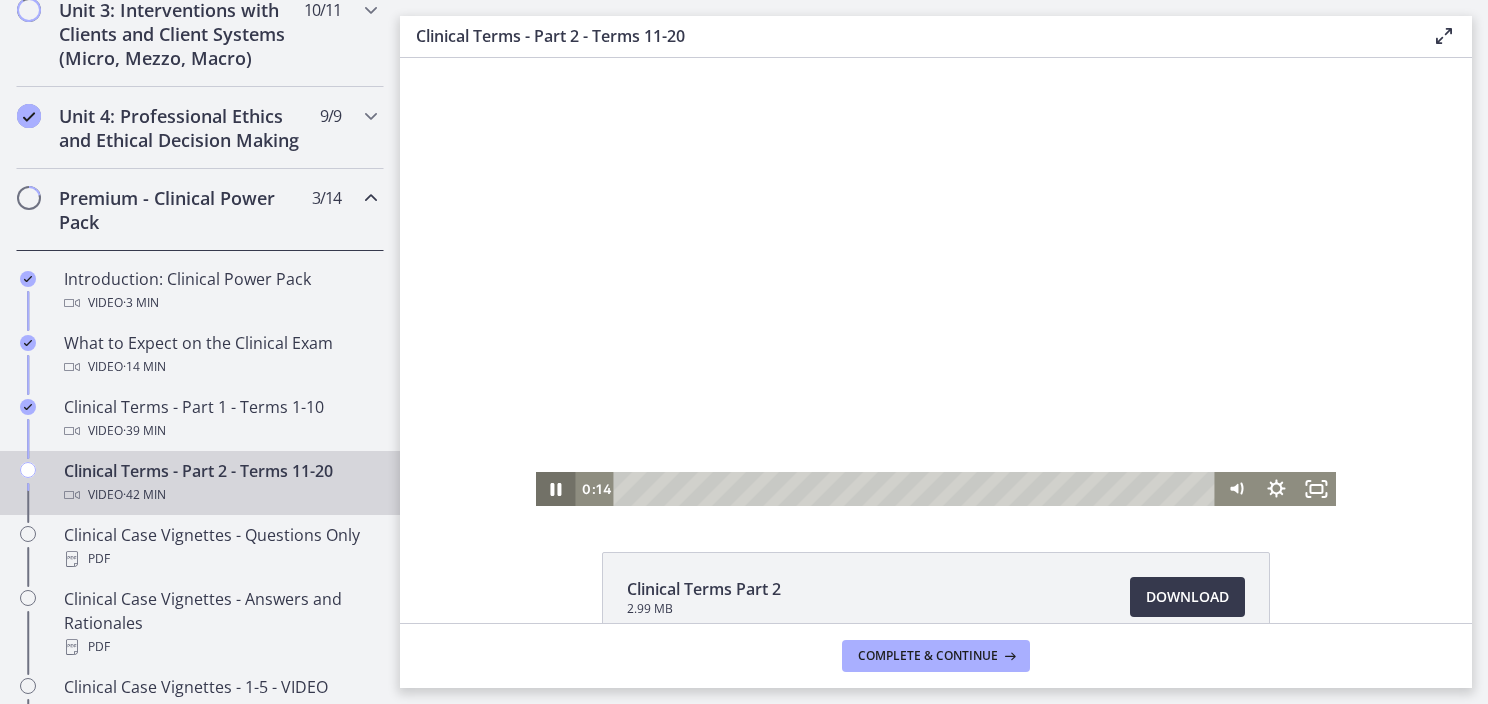 click 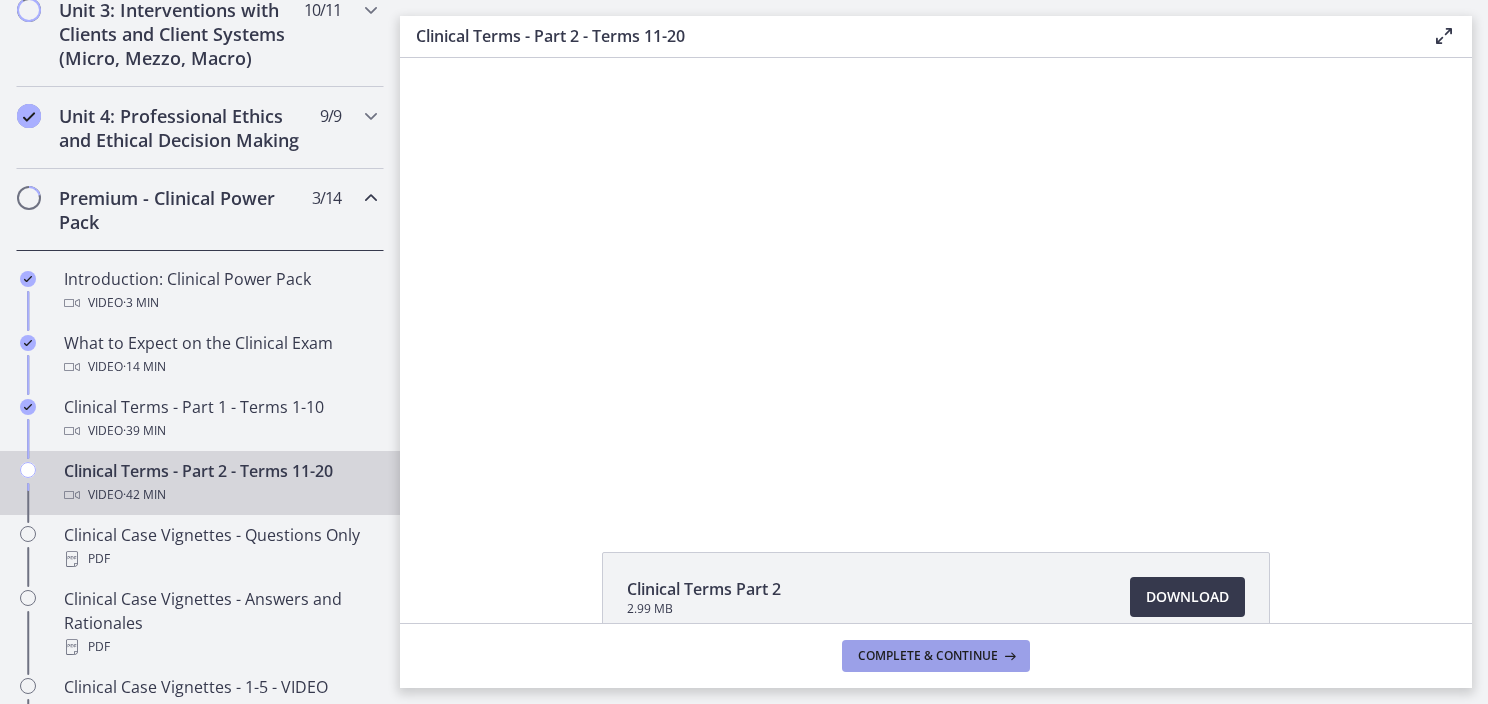 click on "Complete & continue" at bounding box center (928, 656) 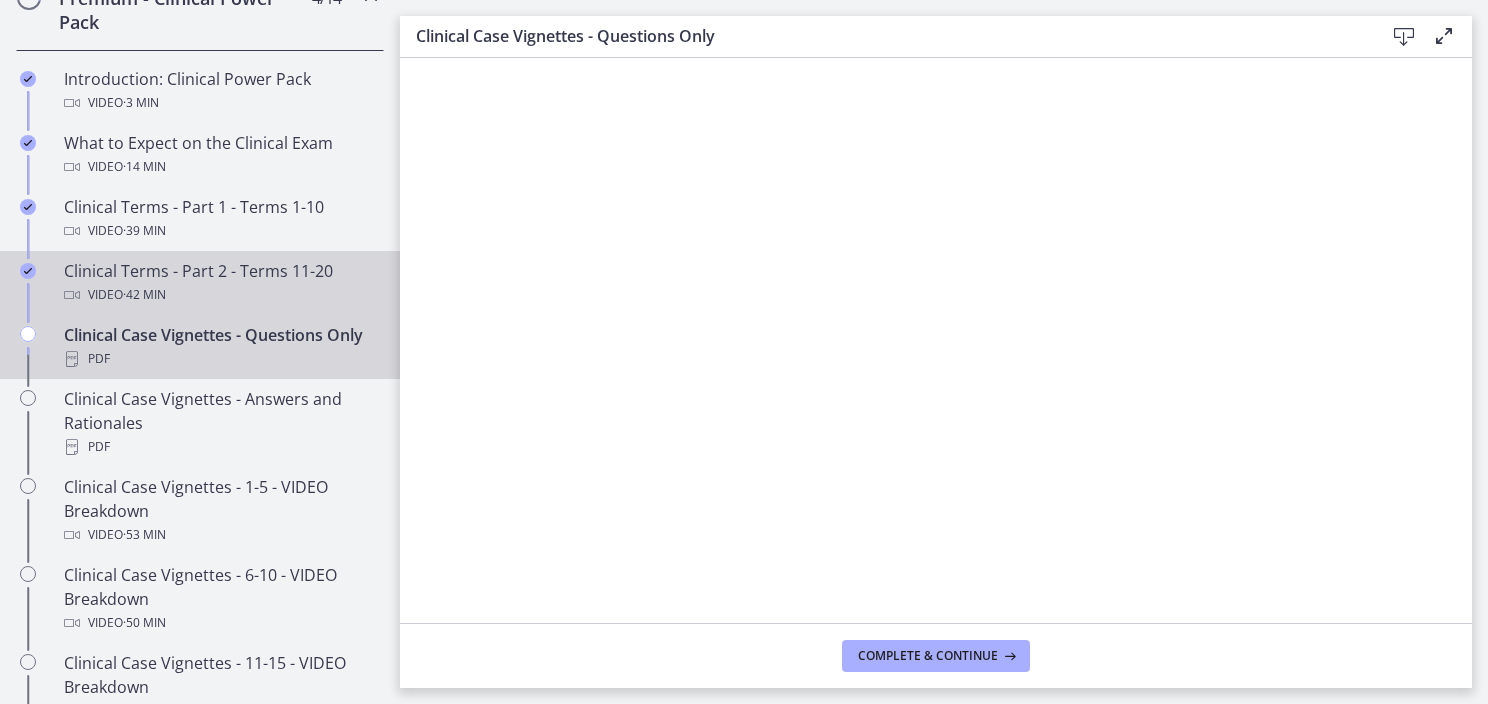 scroll, scrollTop: 1100, scrollLeft: 0, axis: vertical 